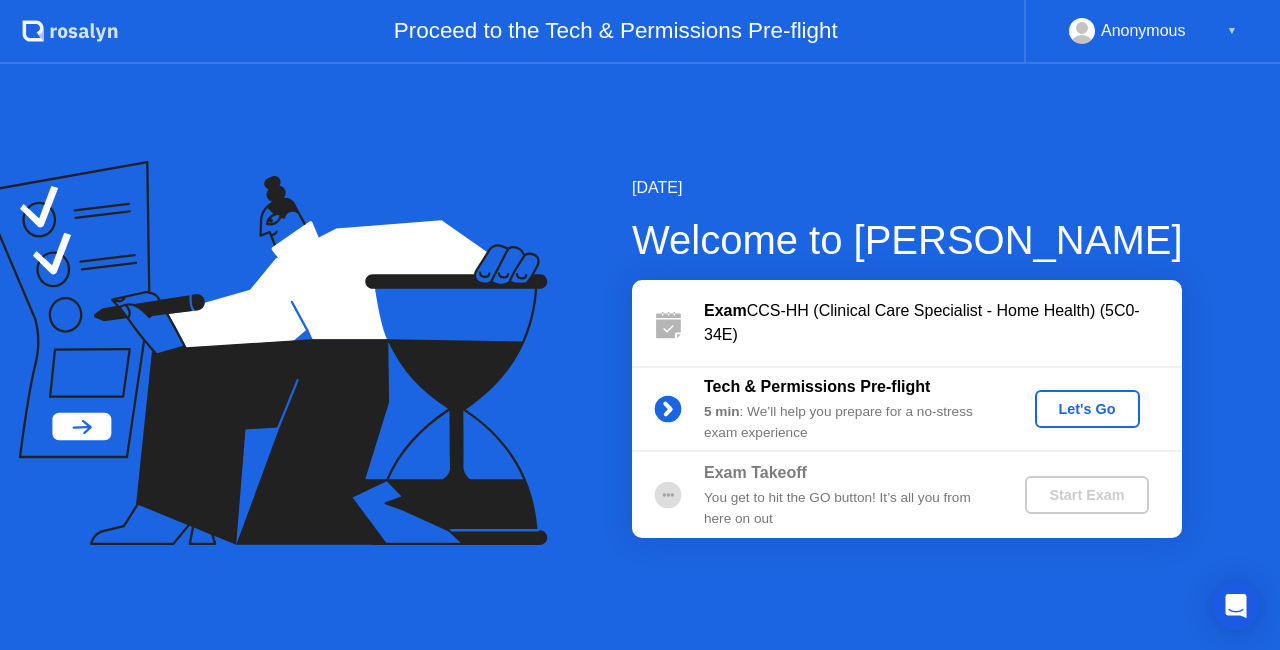 scroll, scrollTop: 0, scrollLeft: 0, axis: both 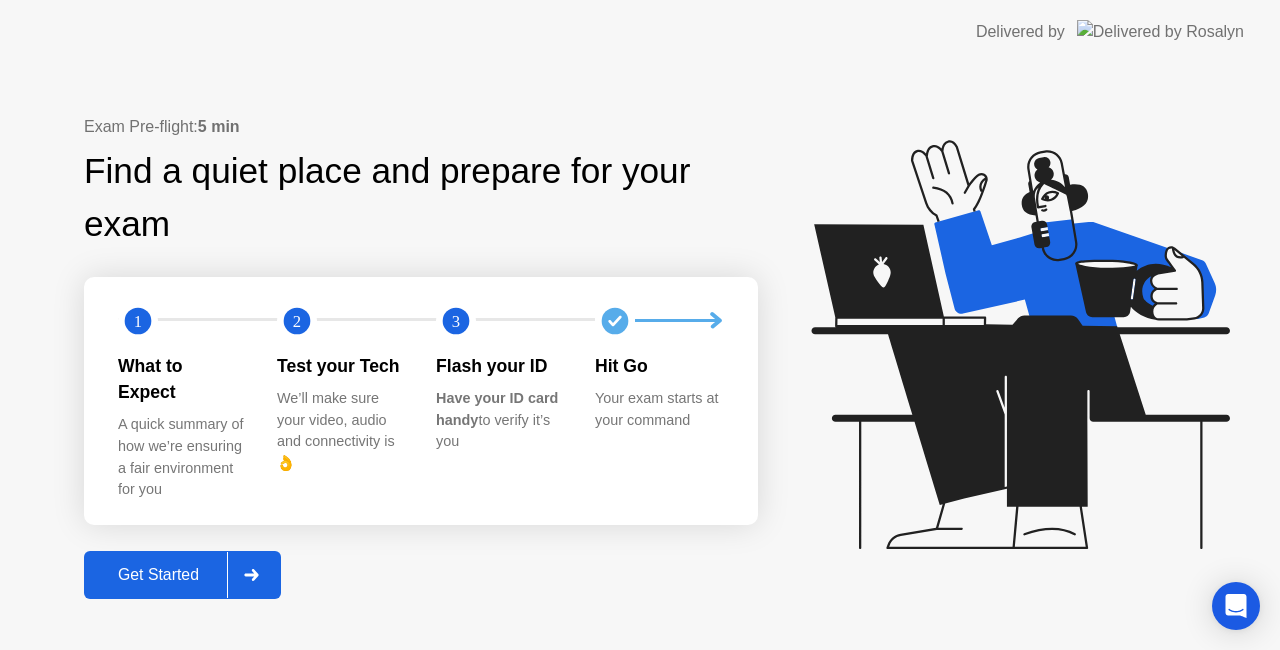 click on "Get Started" 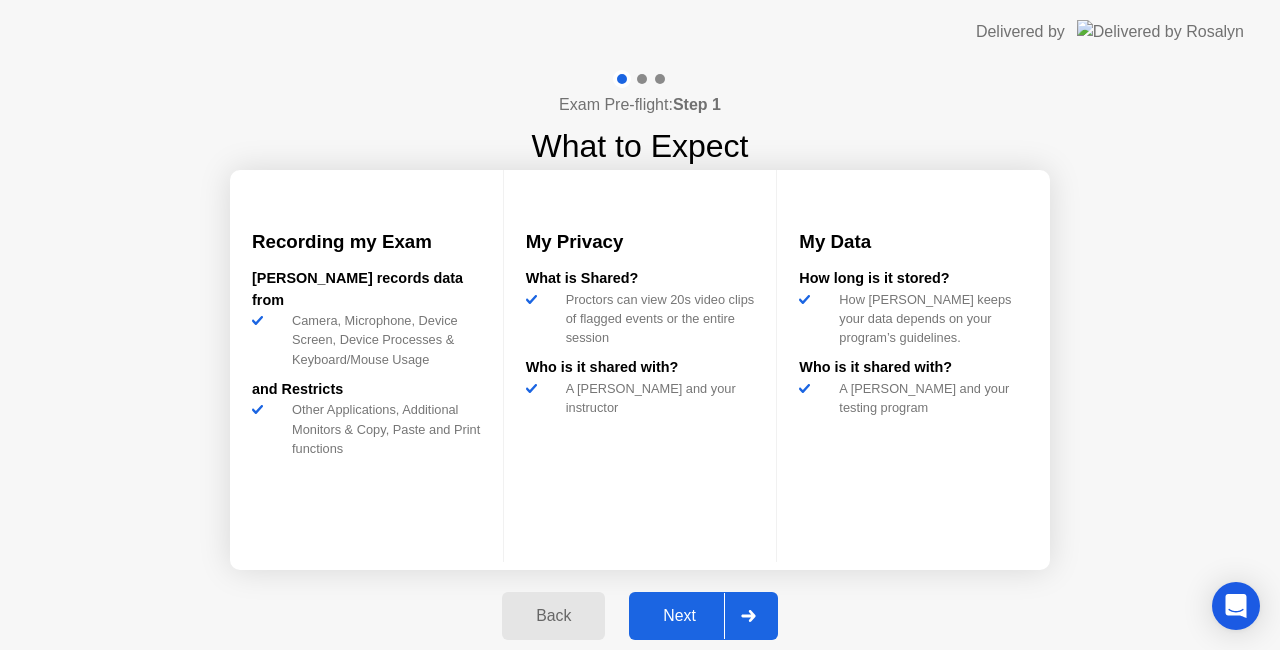 click on "Next" 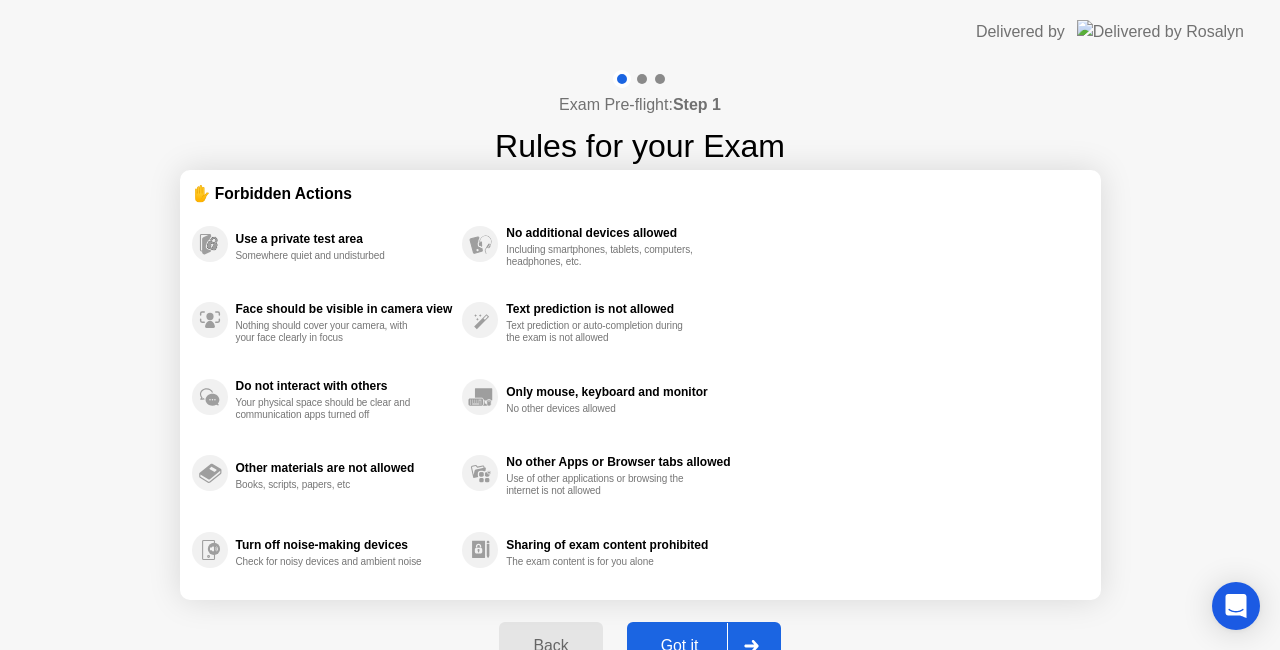 click on "Got it" 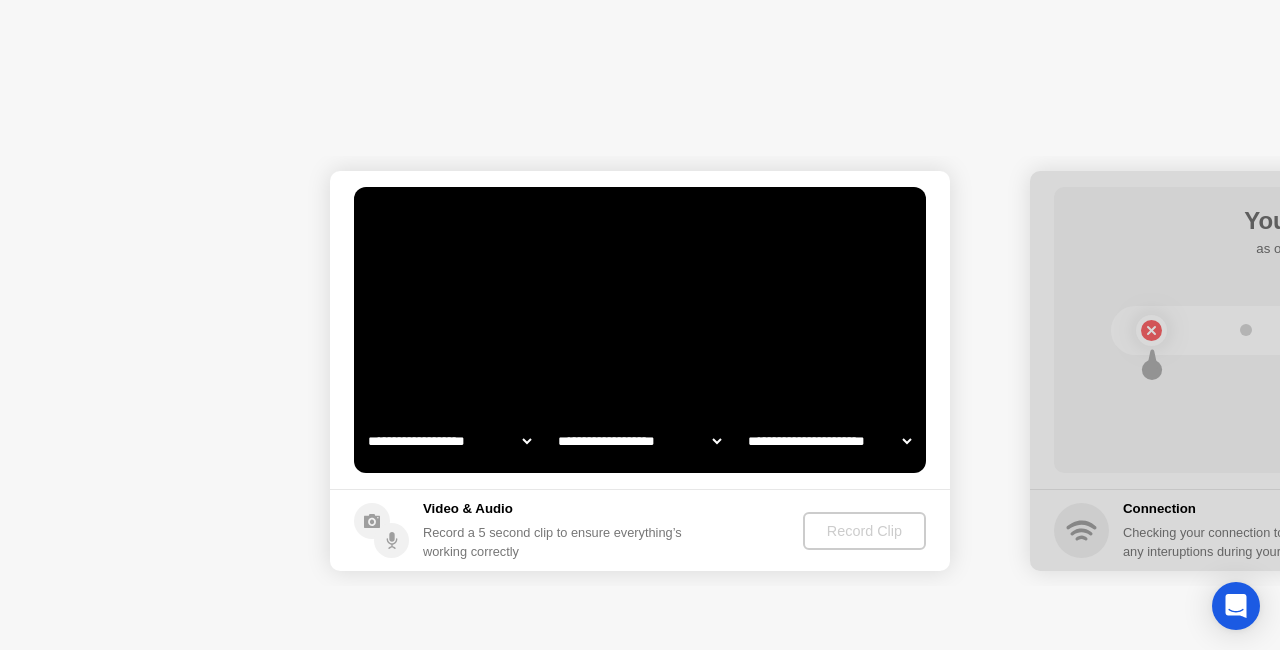 select on "**********" 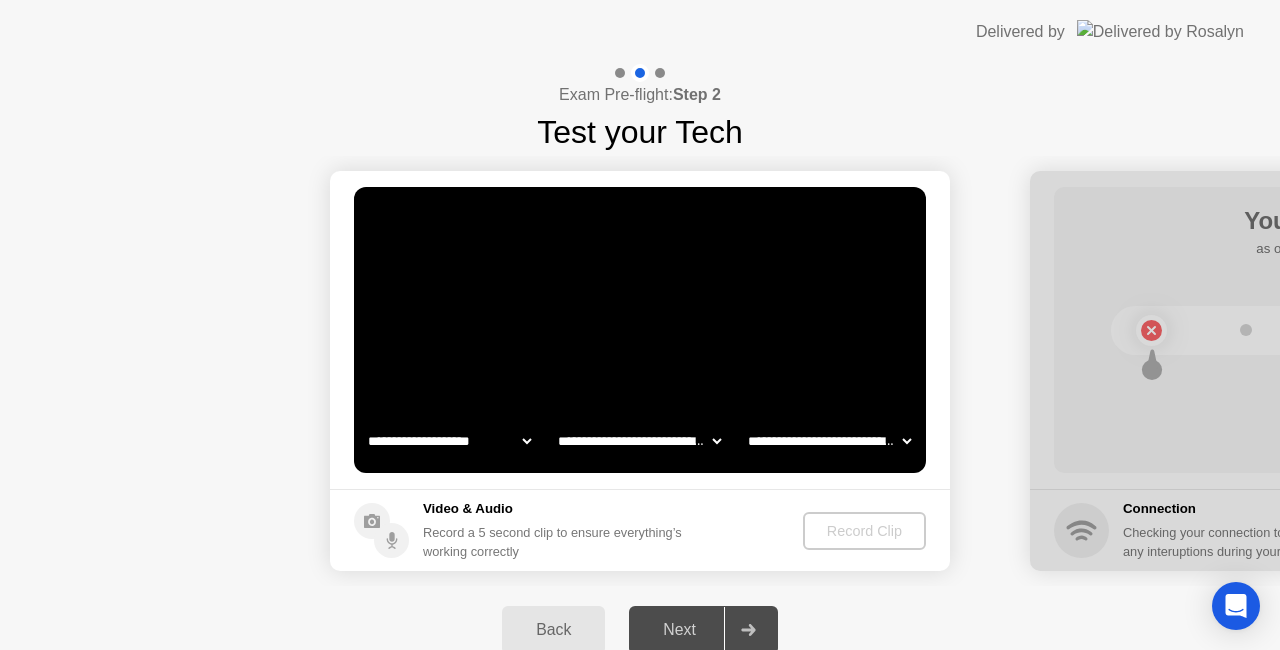 click on "**********" 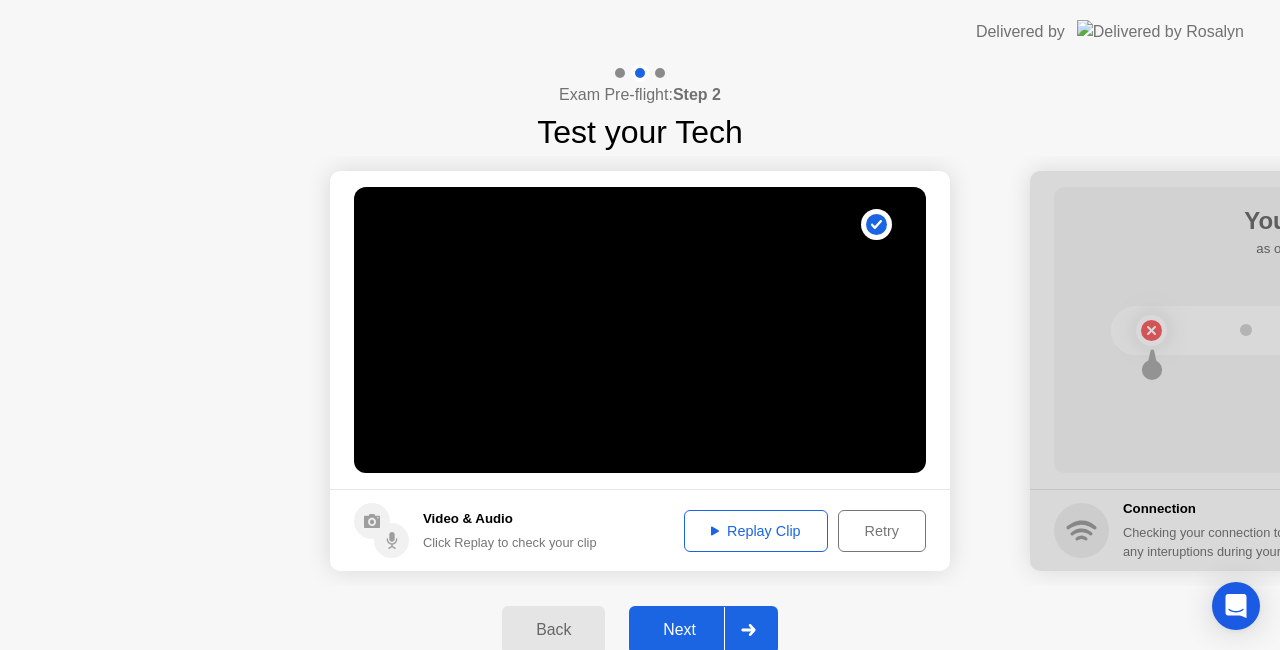 click on "Next" 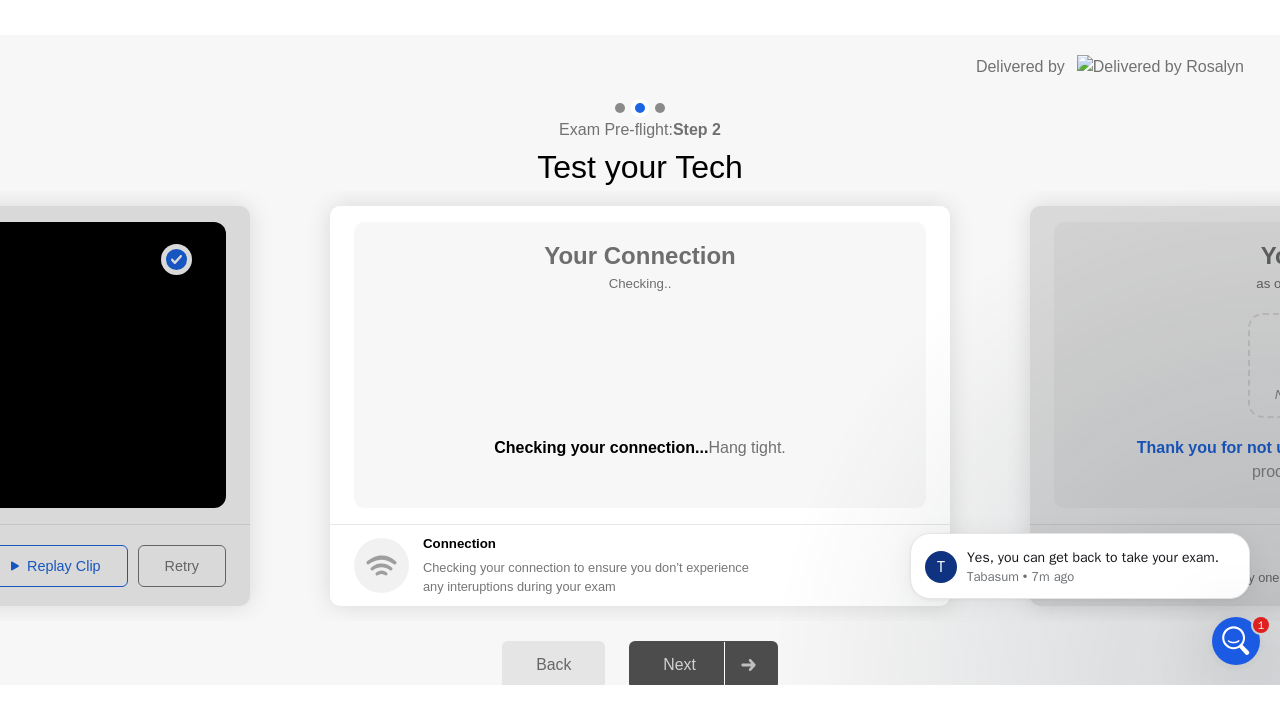scroll, scrollTop: 0, scrollLeft: 0, axis: both 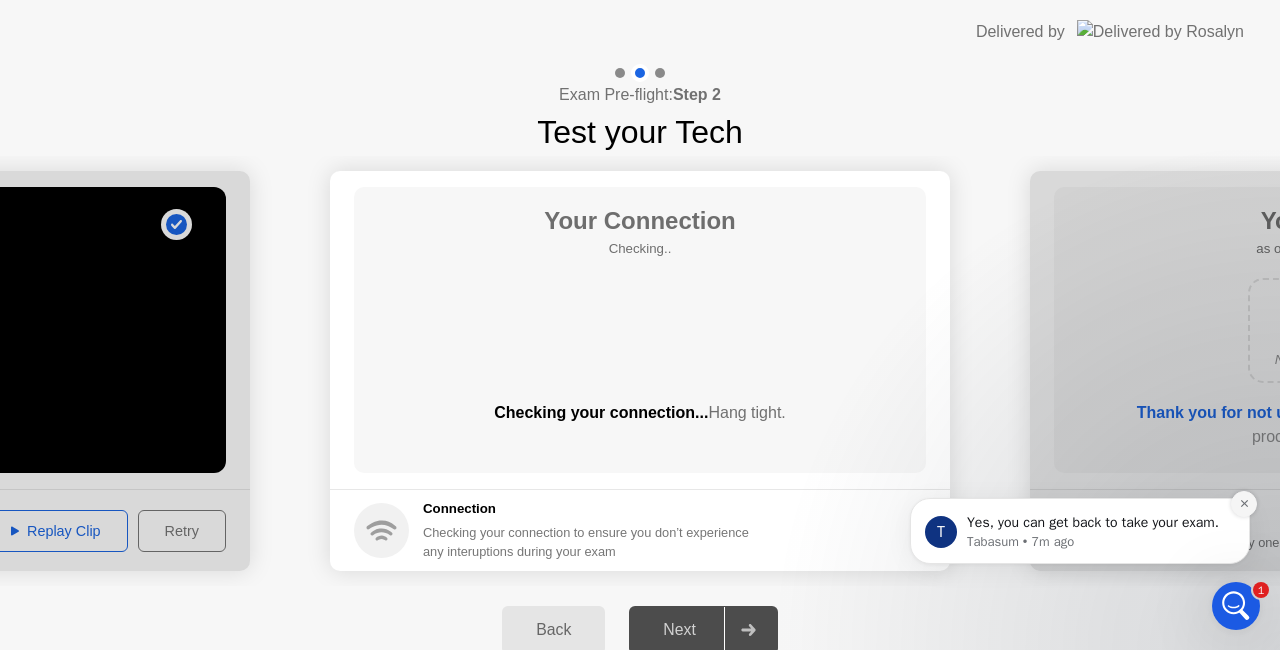 click 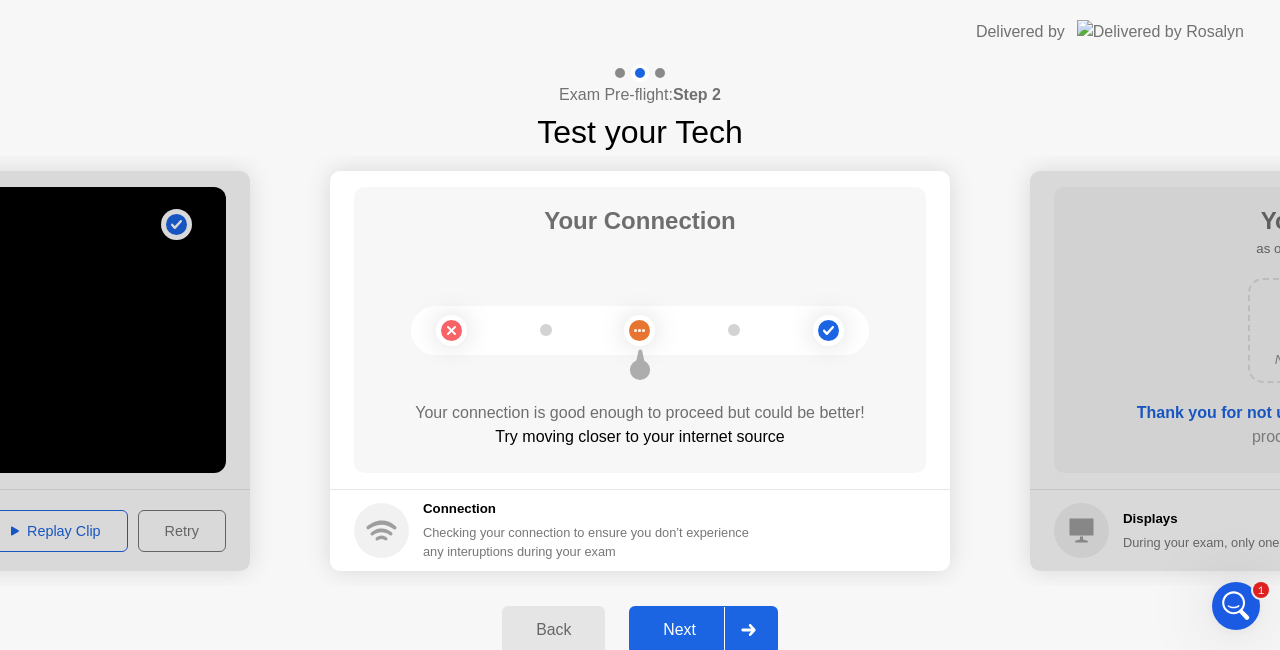 click on "Next" 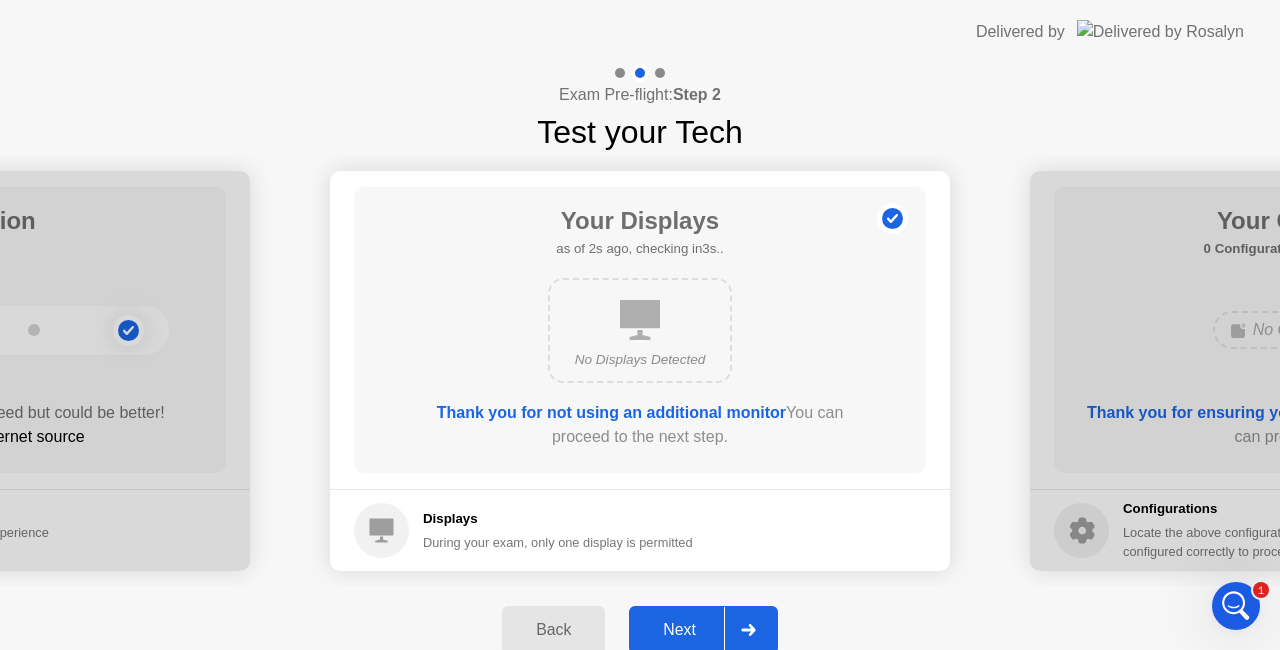 click on "Next" 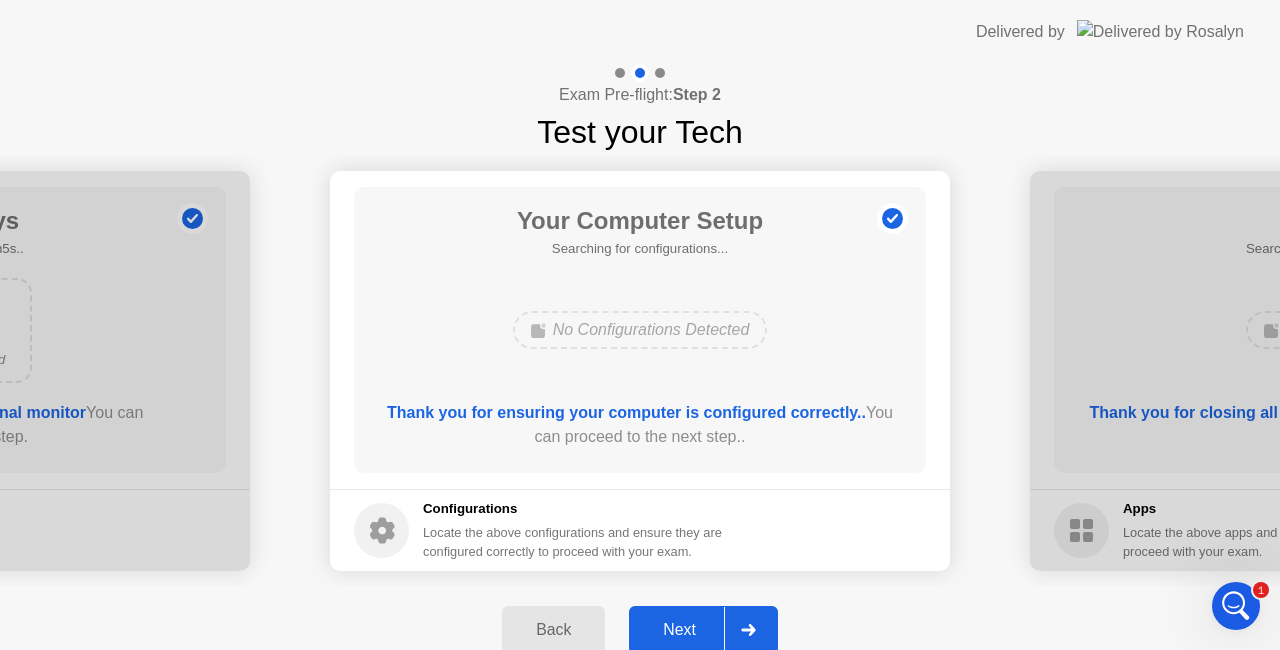 click on "Next" 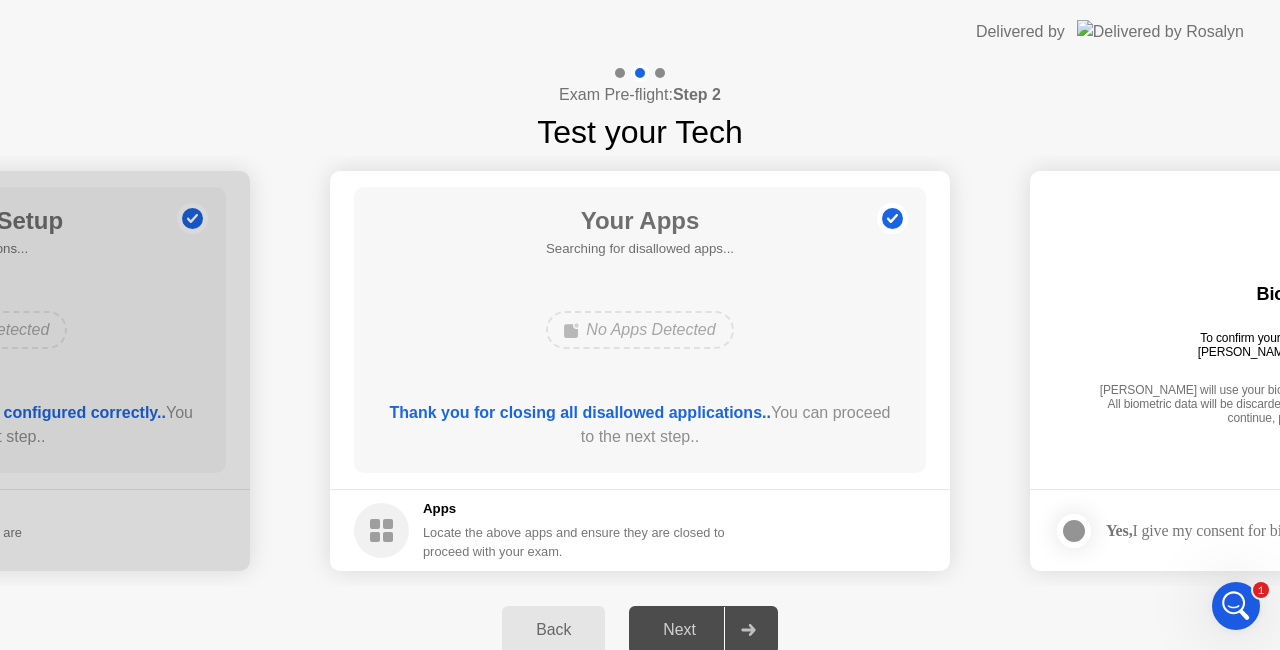 click on "Next" 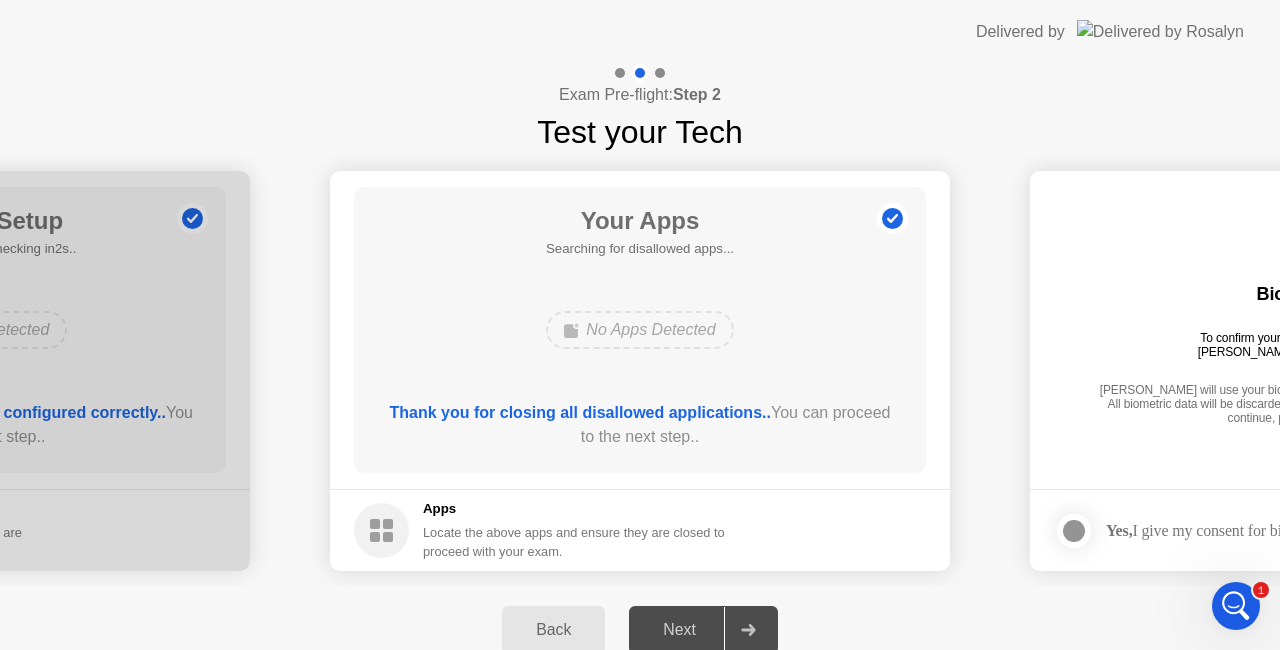 click on "Next" 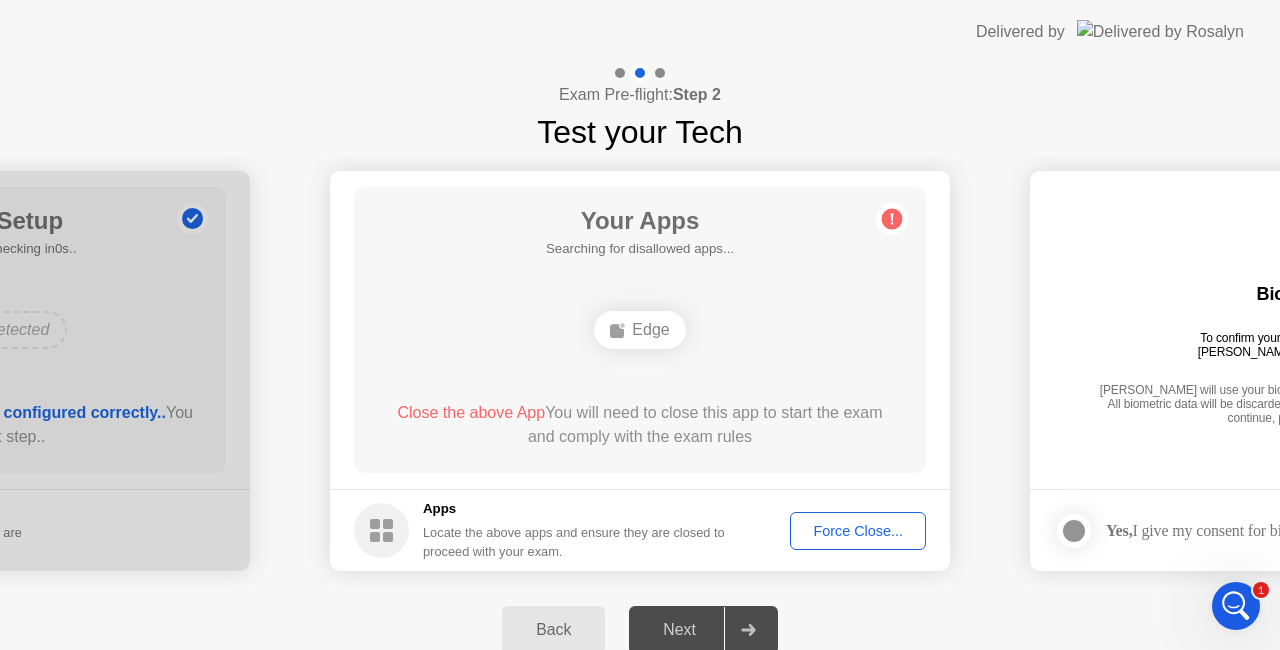 click on "Force Close..." 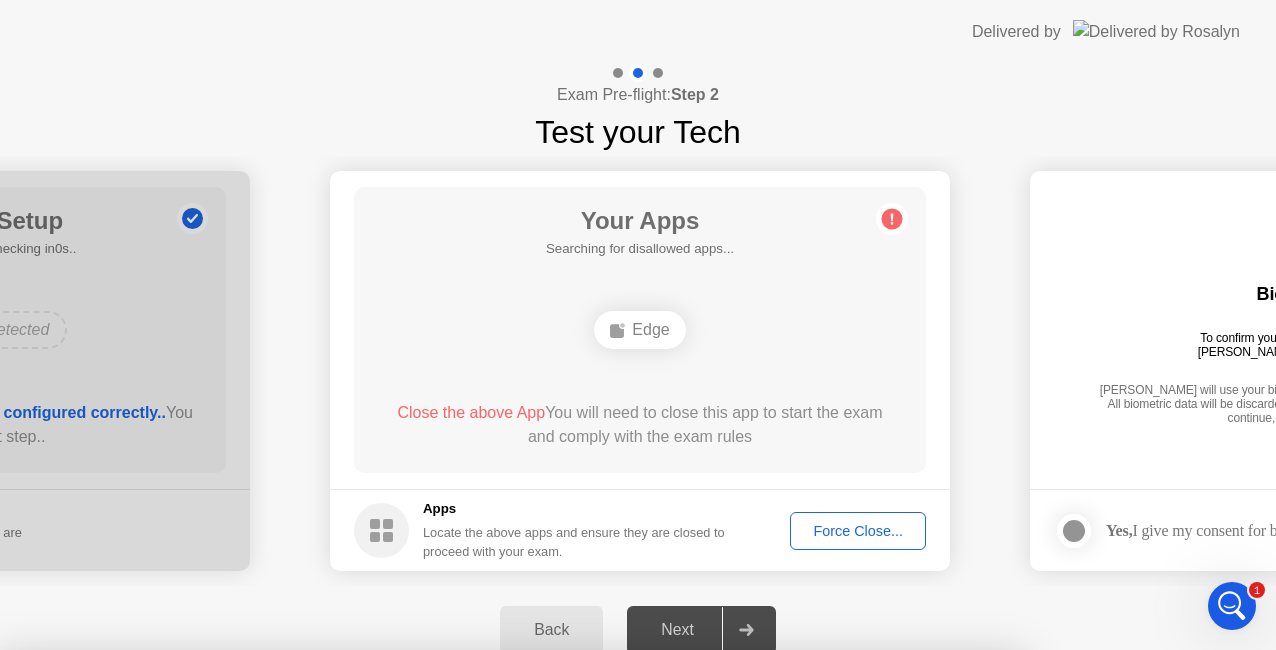 click on "Confirm" at bounding box center [577, 926] 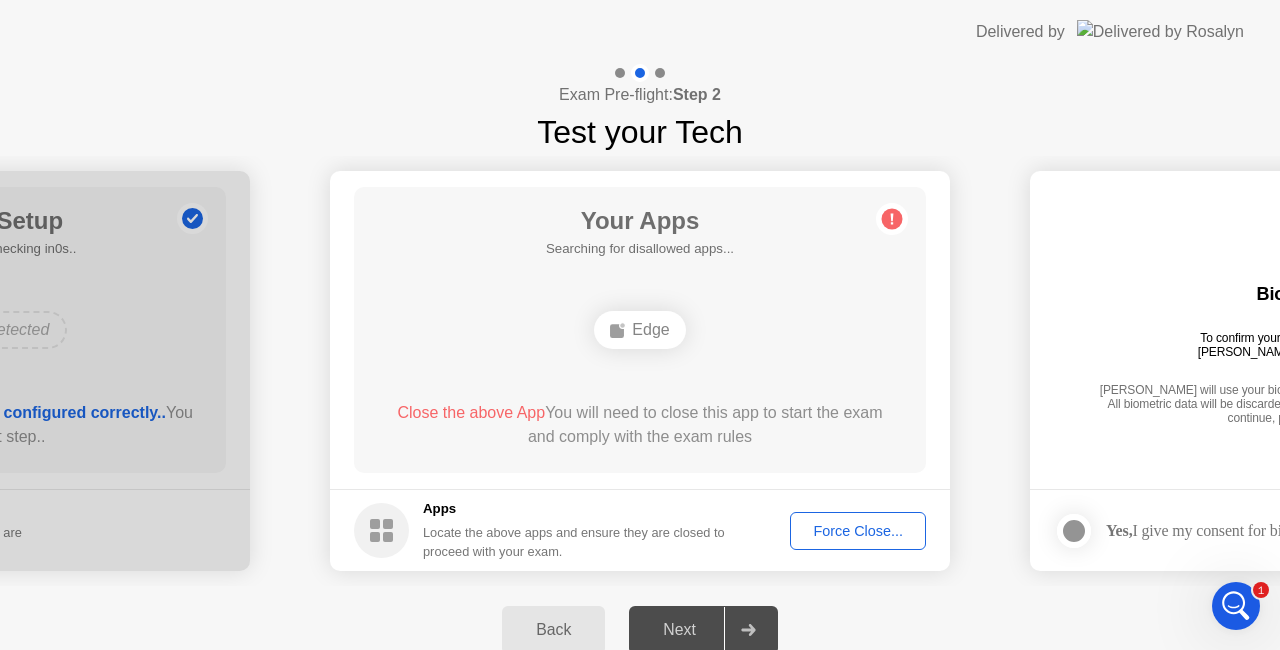 click on "Close the above App" 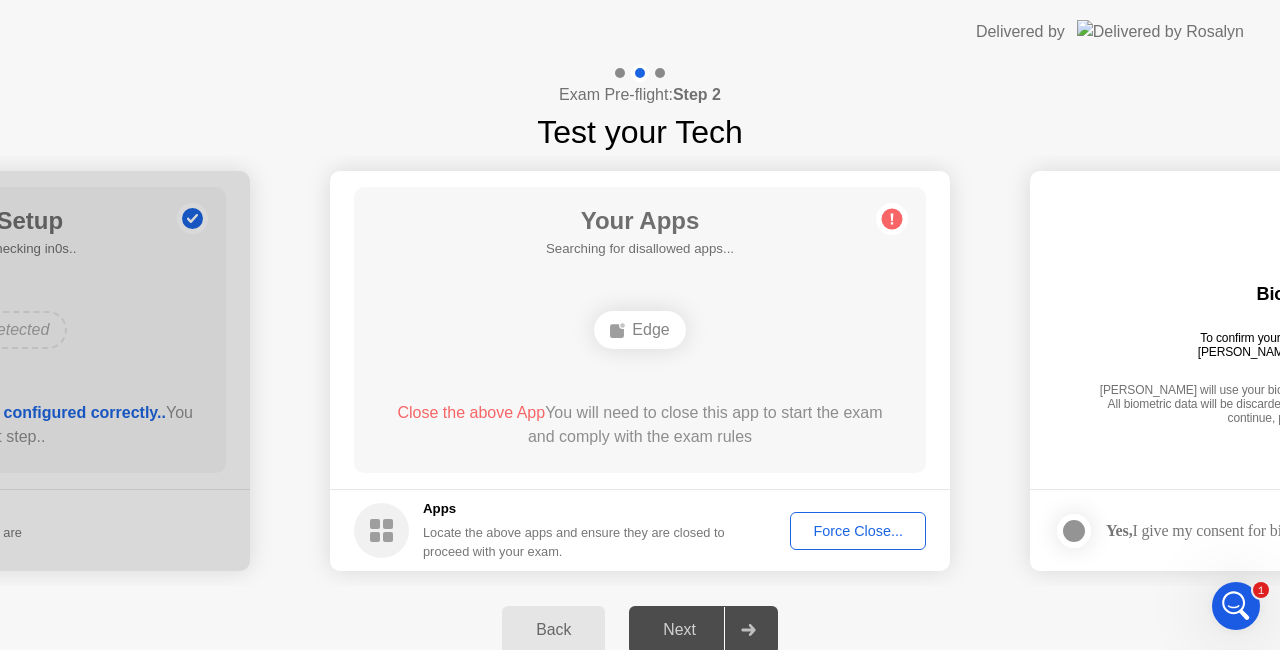 click on "Edge" 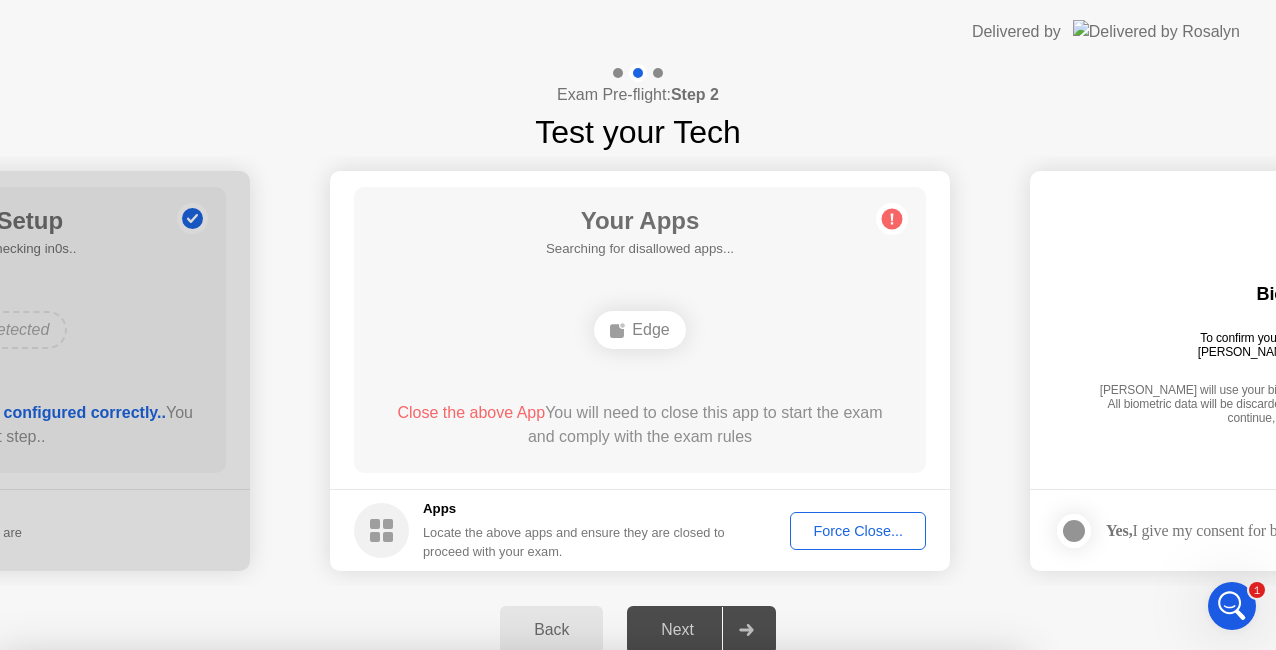 click on "Edge" at bounding box center (510, 859) 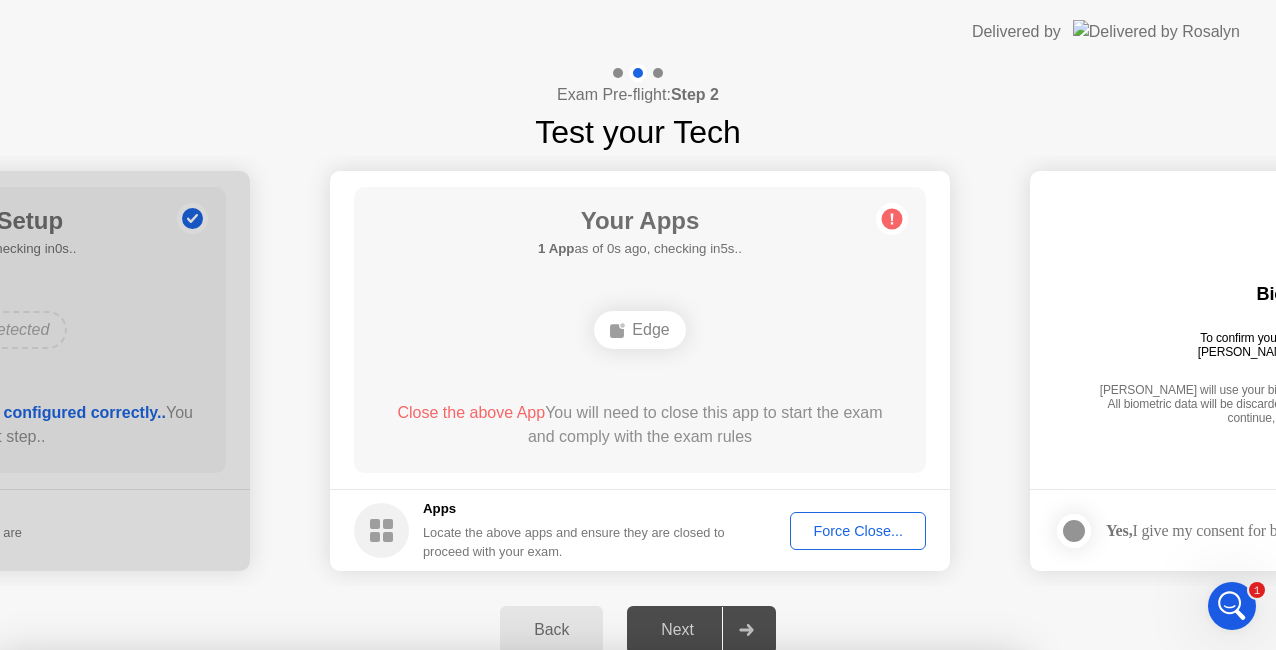 click on "Learn more about closing apps" at bounding box center (510, 803) 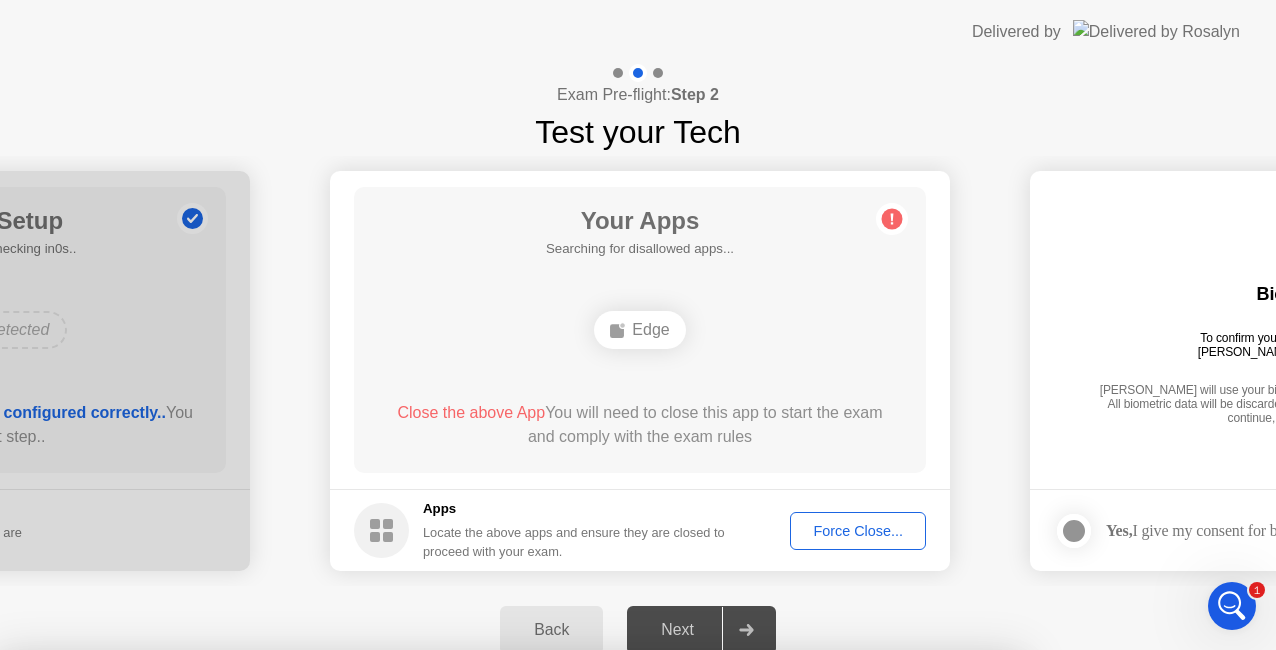 click on "Confirm" at bounding box center [577, 926] 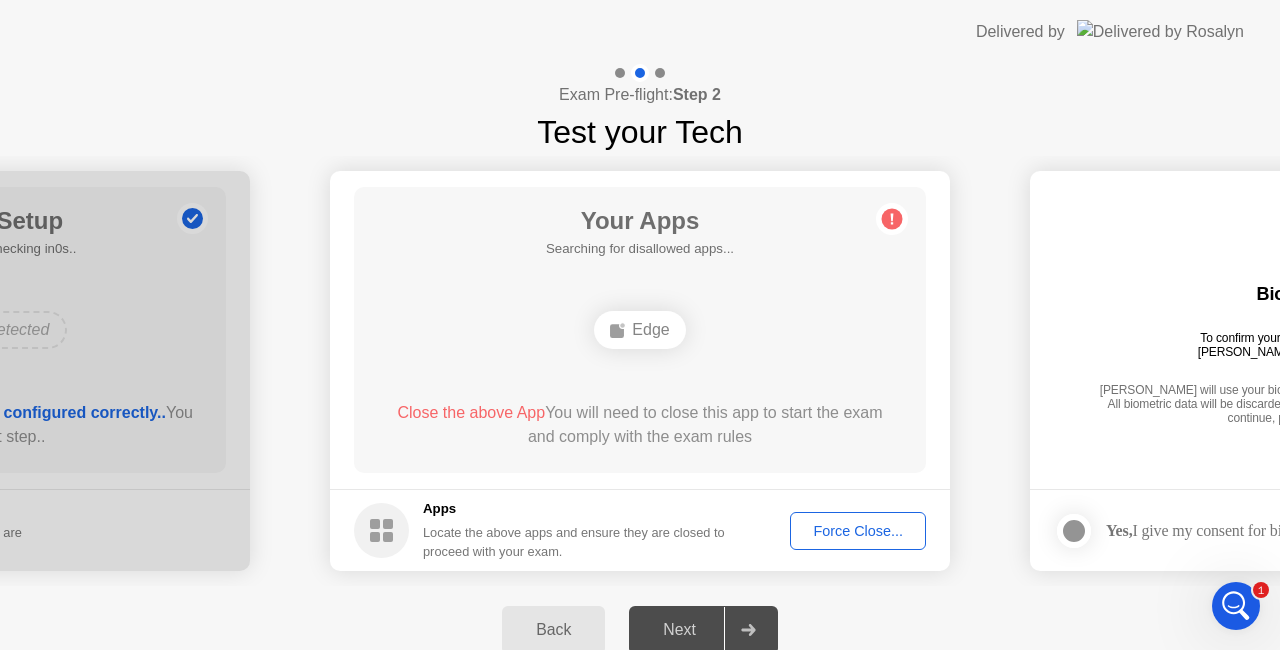 click on "Edge" 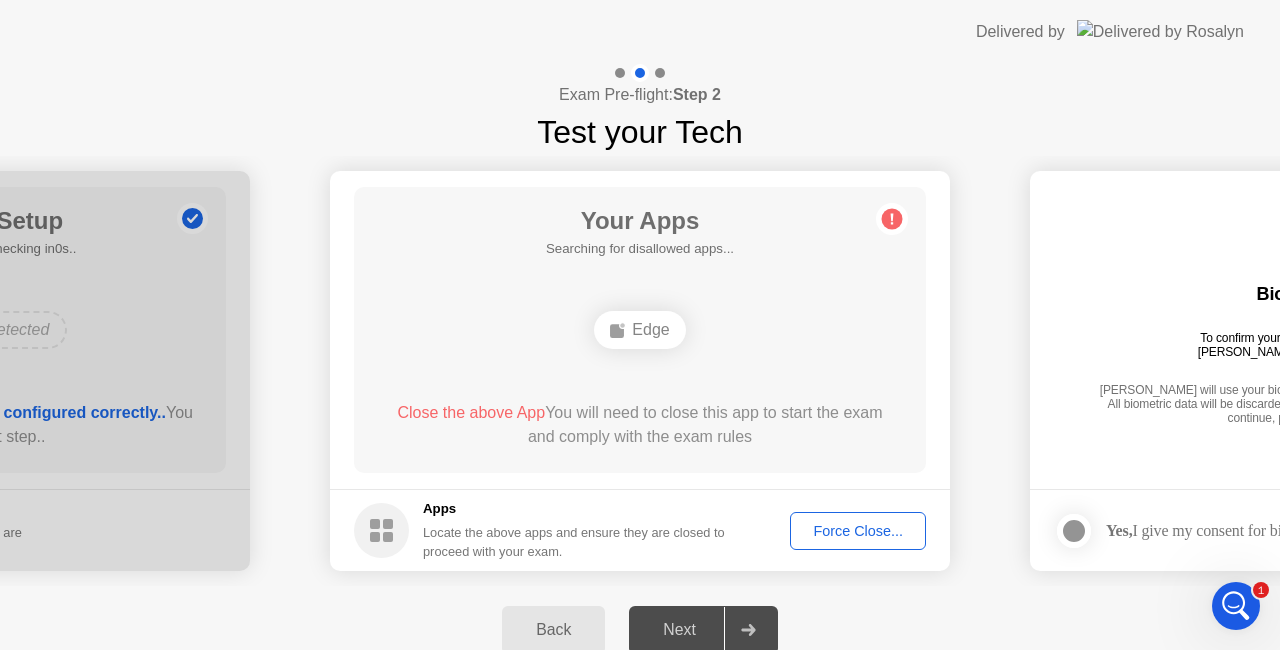 click on "Close the above App" 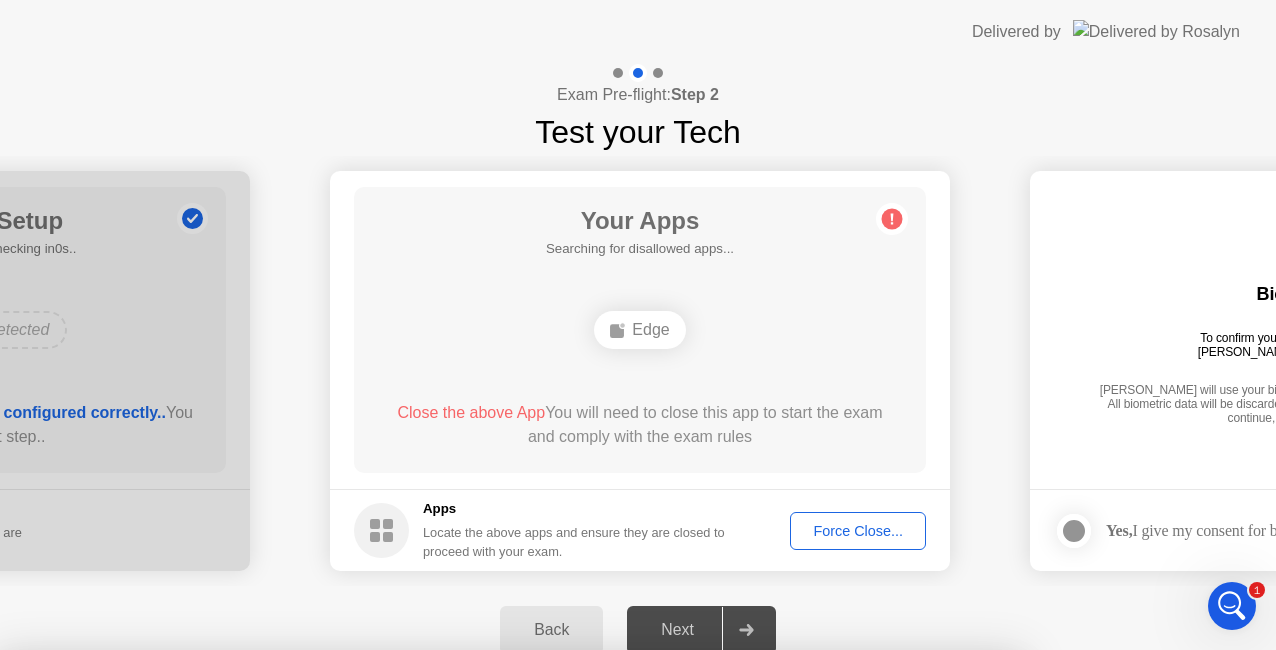 drag, startPoint x: 730, startPoint y: 428, endPoint x: 717, endPoint y: 426, distance: 13.152946 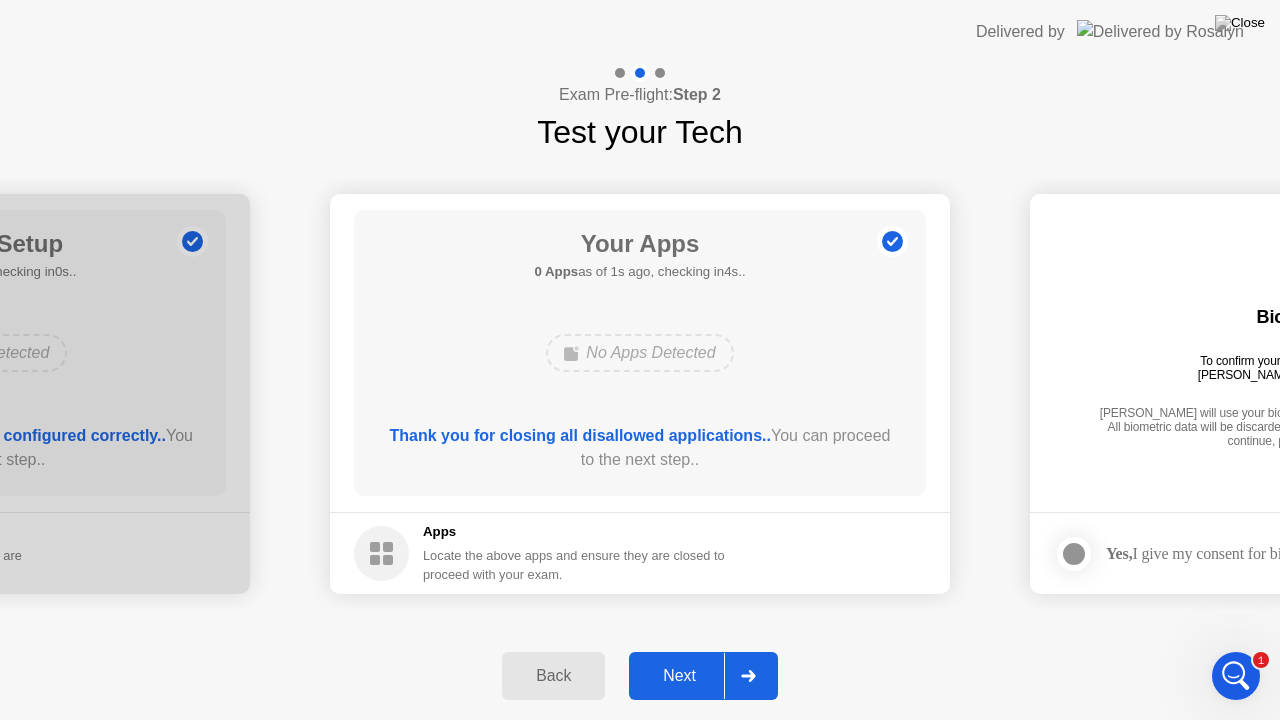 click on "Next" 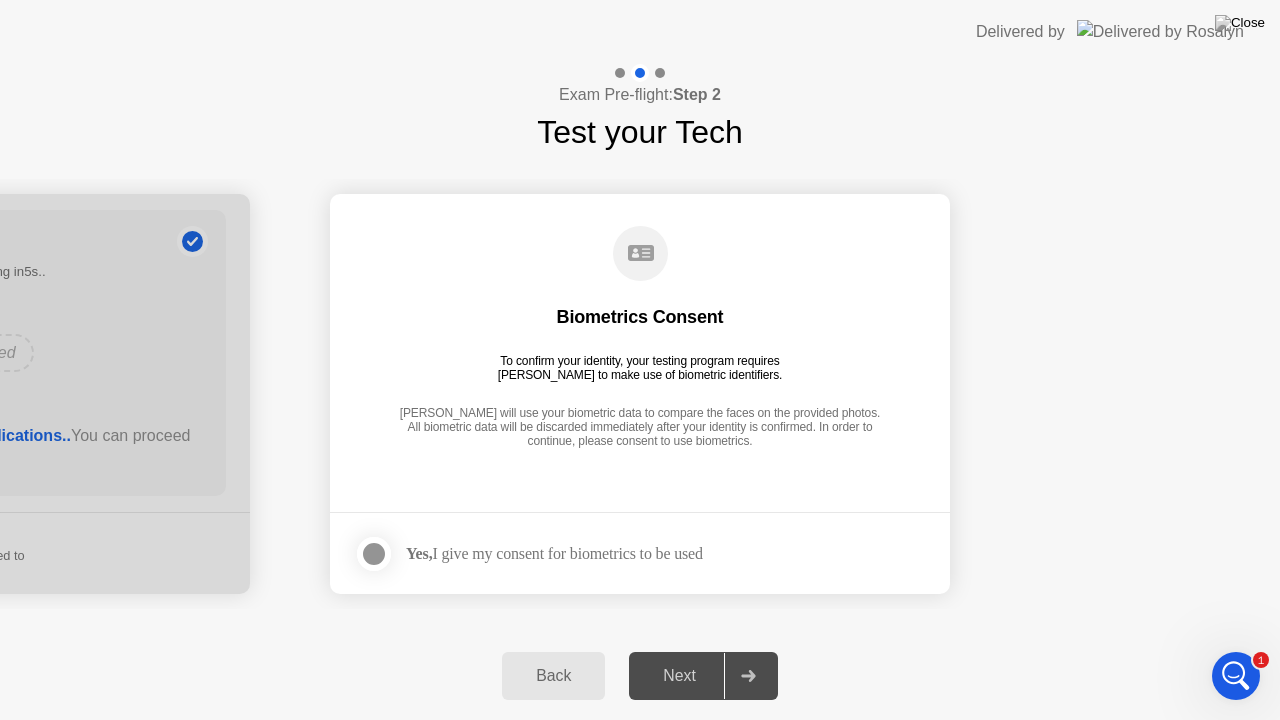 click 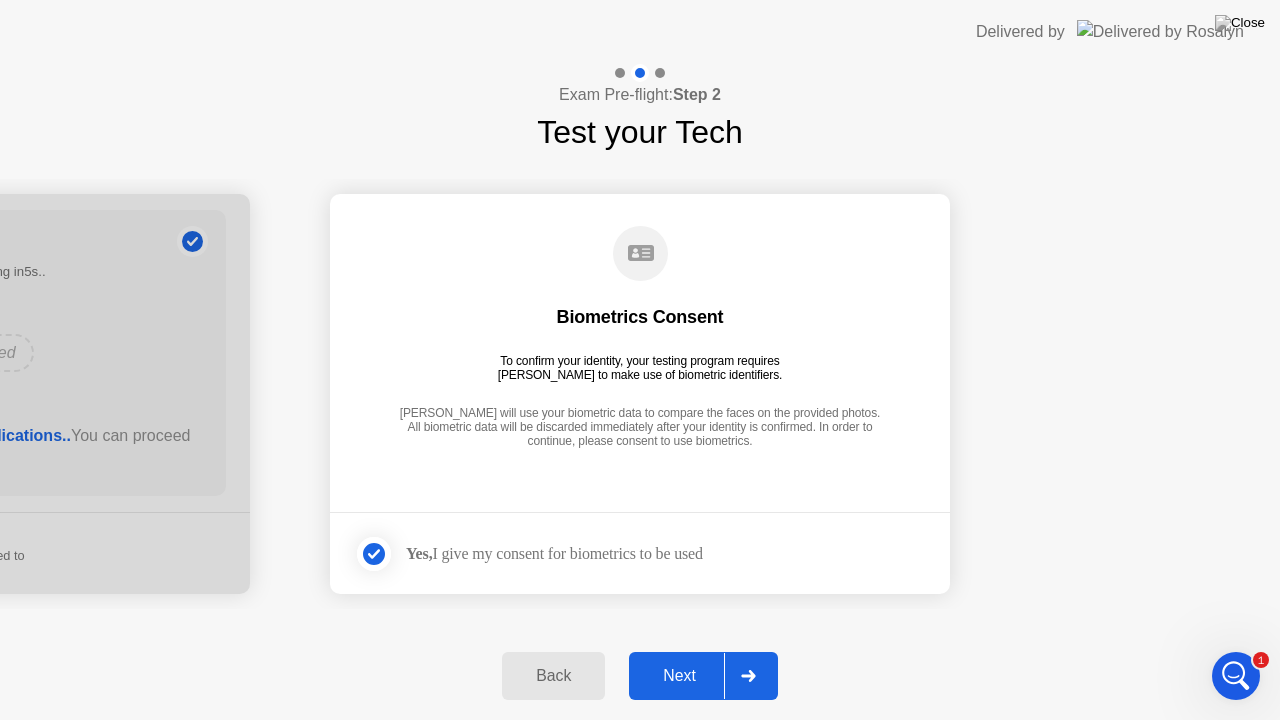click on "Next" 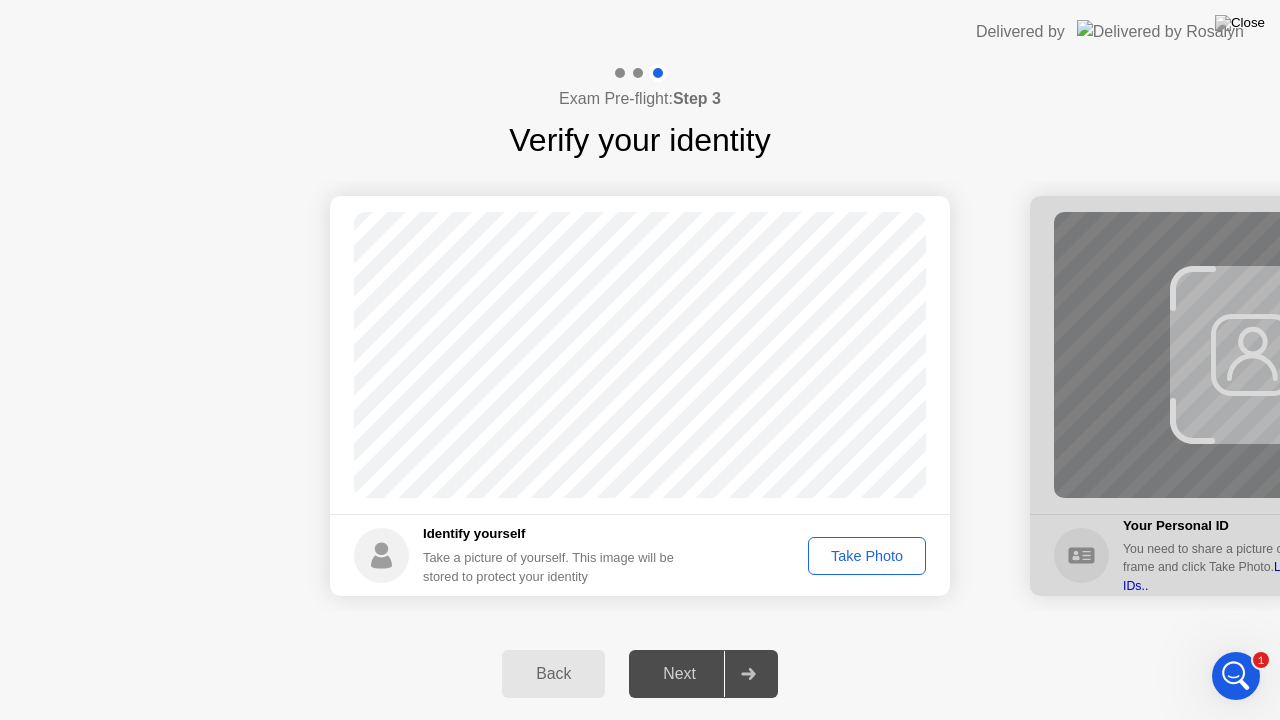 click on "Take Photo" 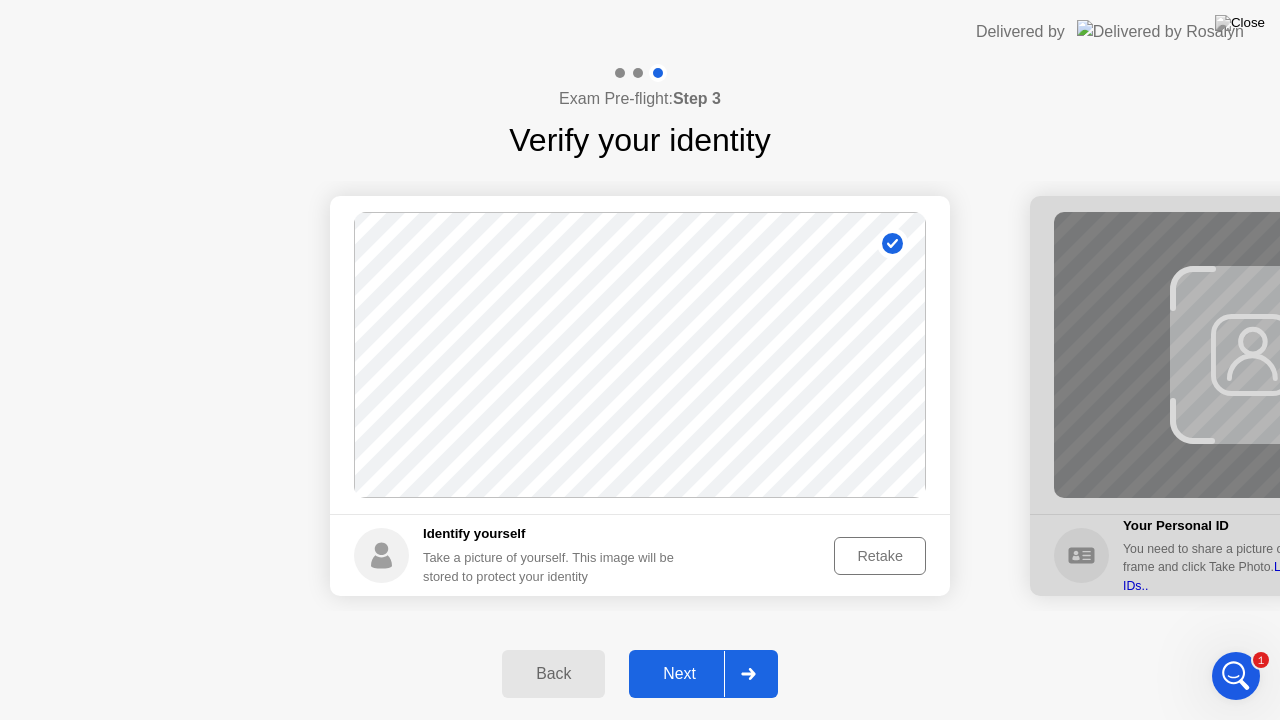 click on "Next" 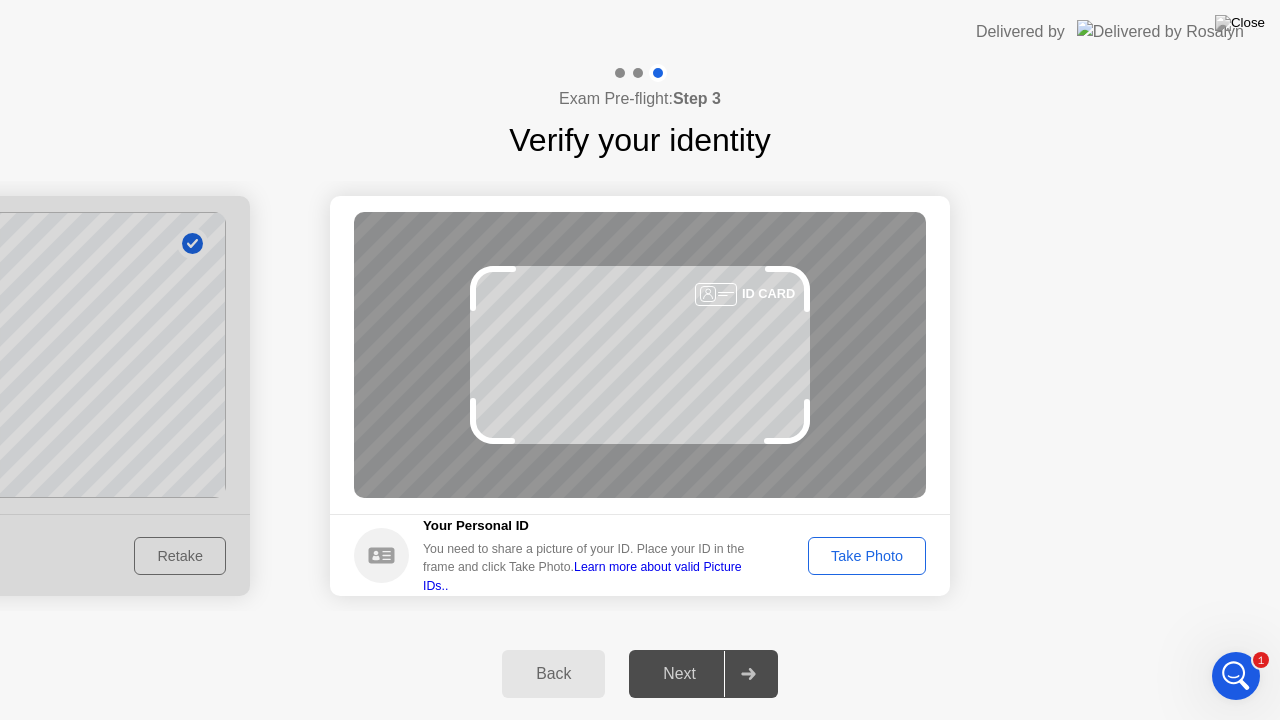 click on "Take Photo" 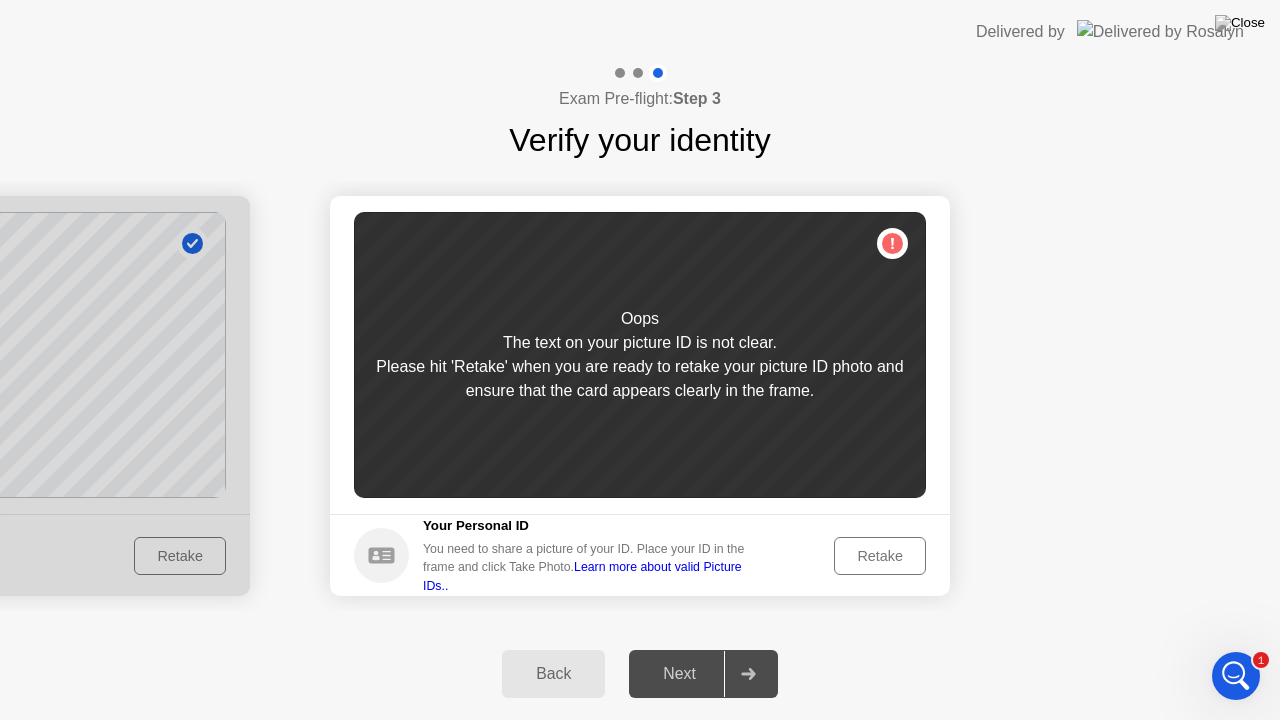 click on "Retake" 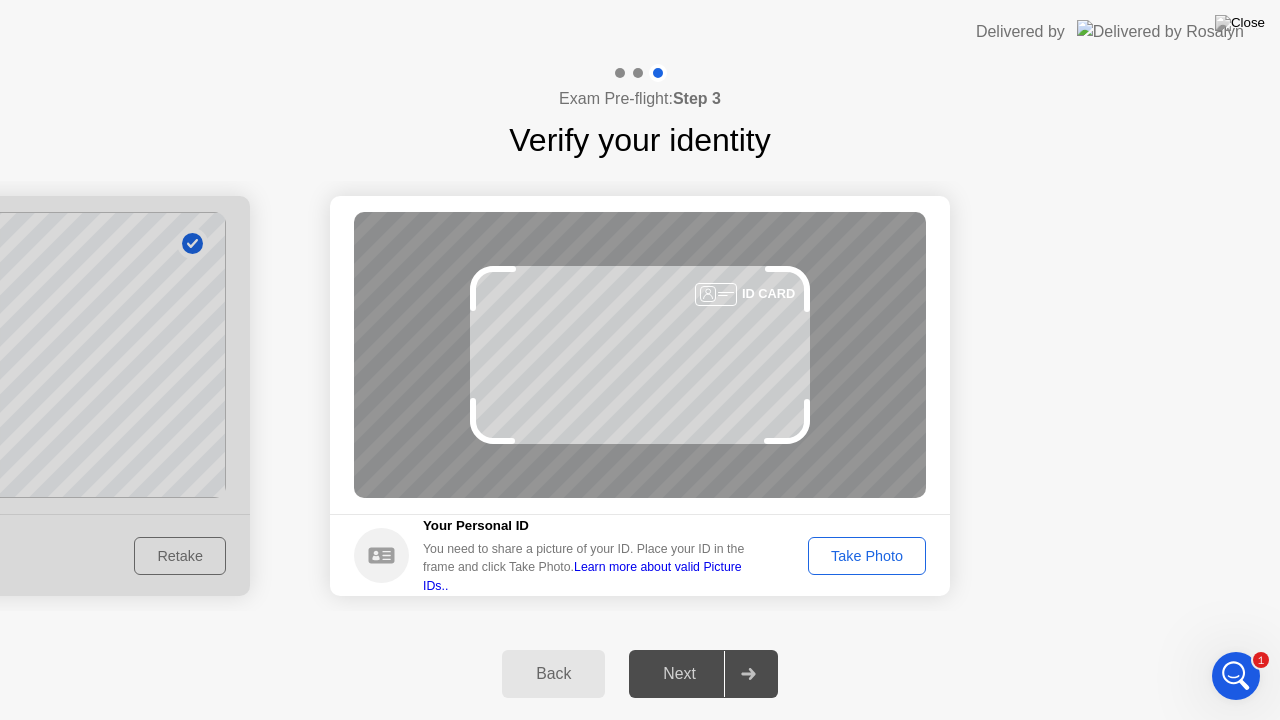 click on "Take Photo" 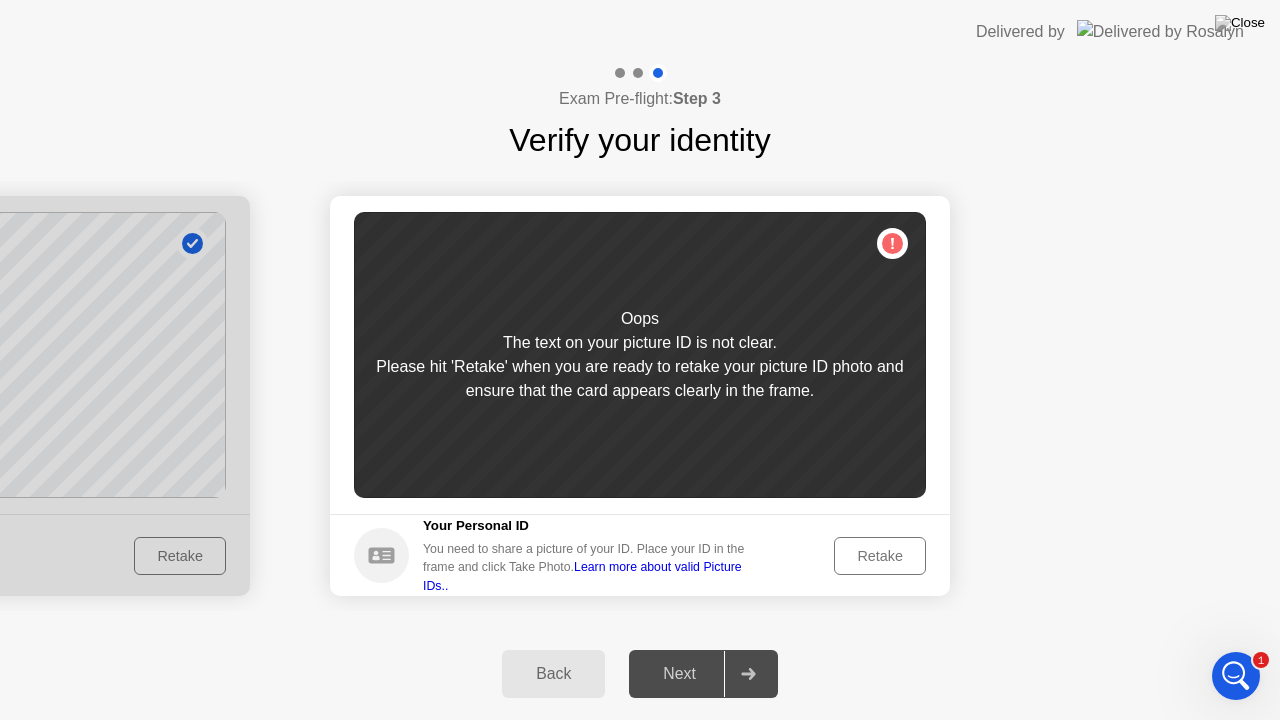 click on "Retake" 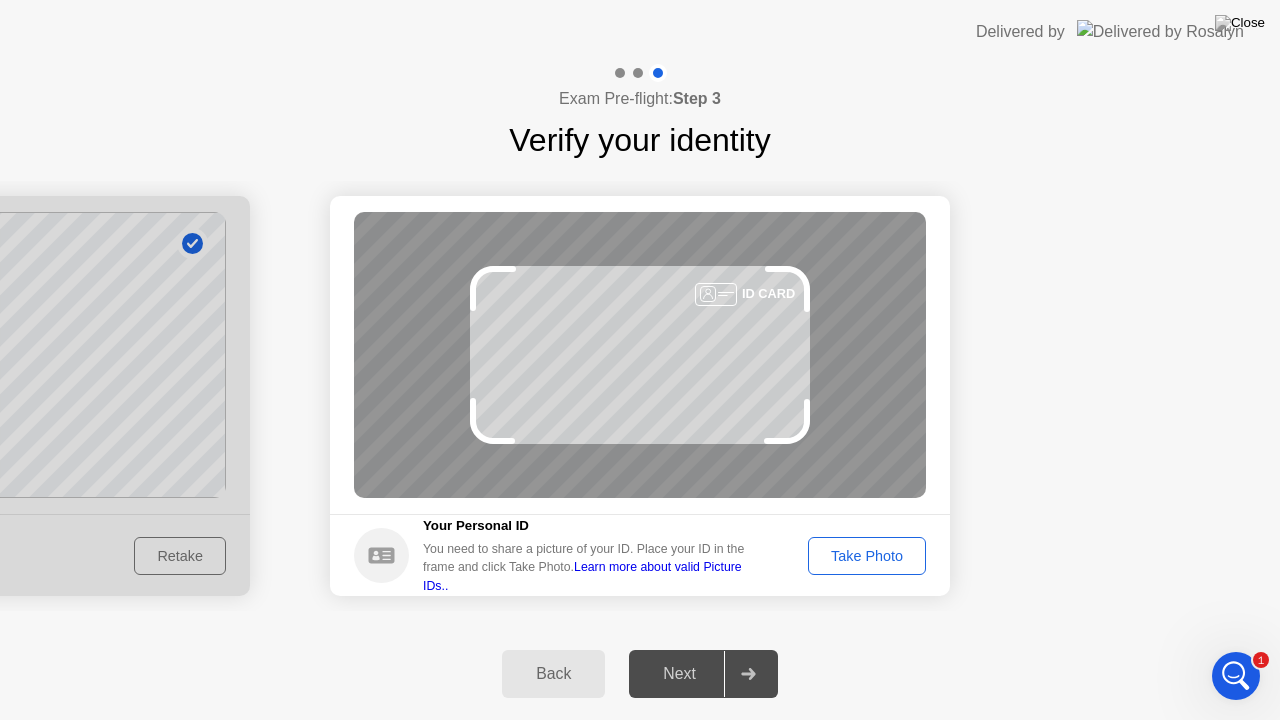 click on "Take Photo" 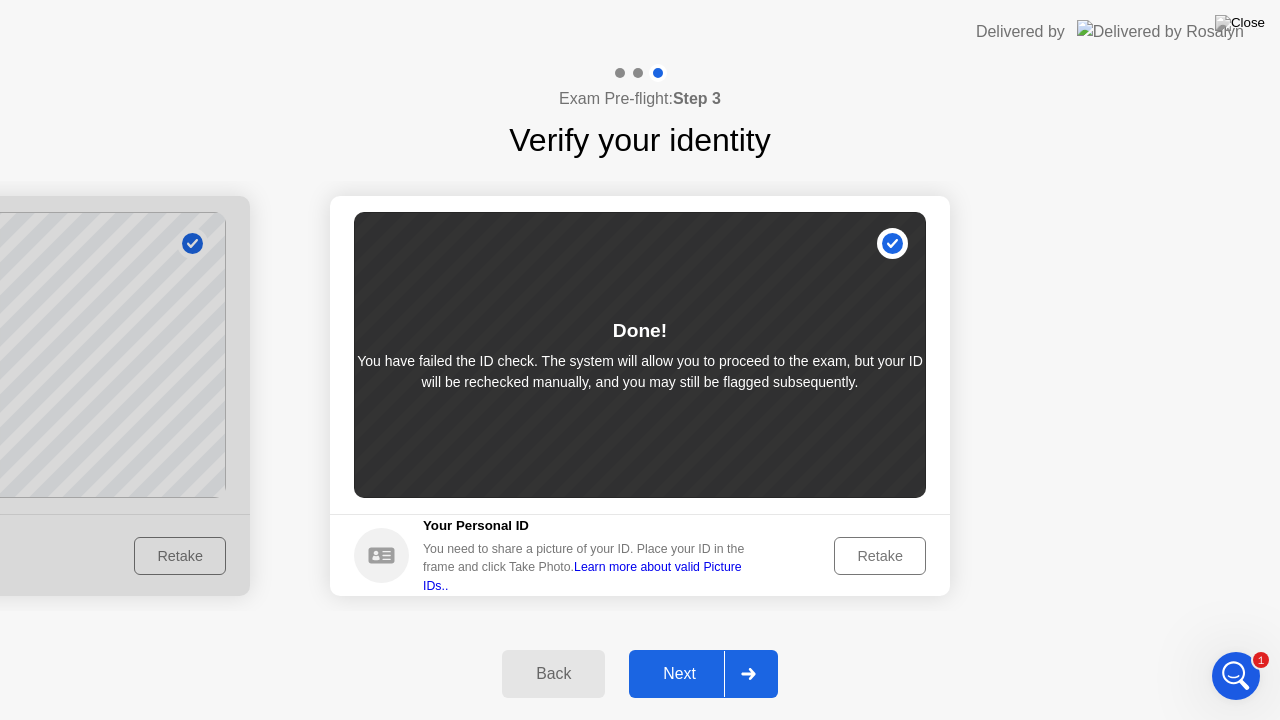 click on "Next" 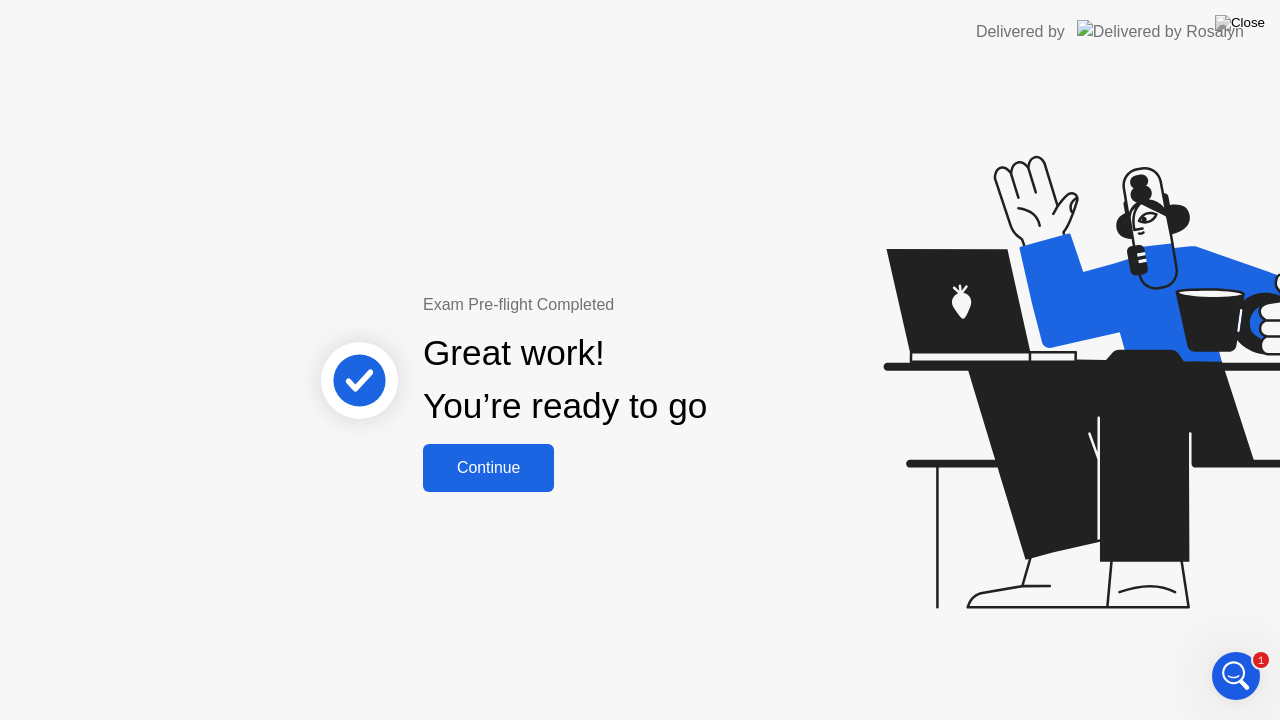 click on "Continue" 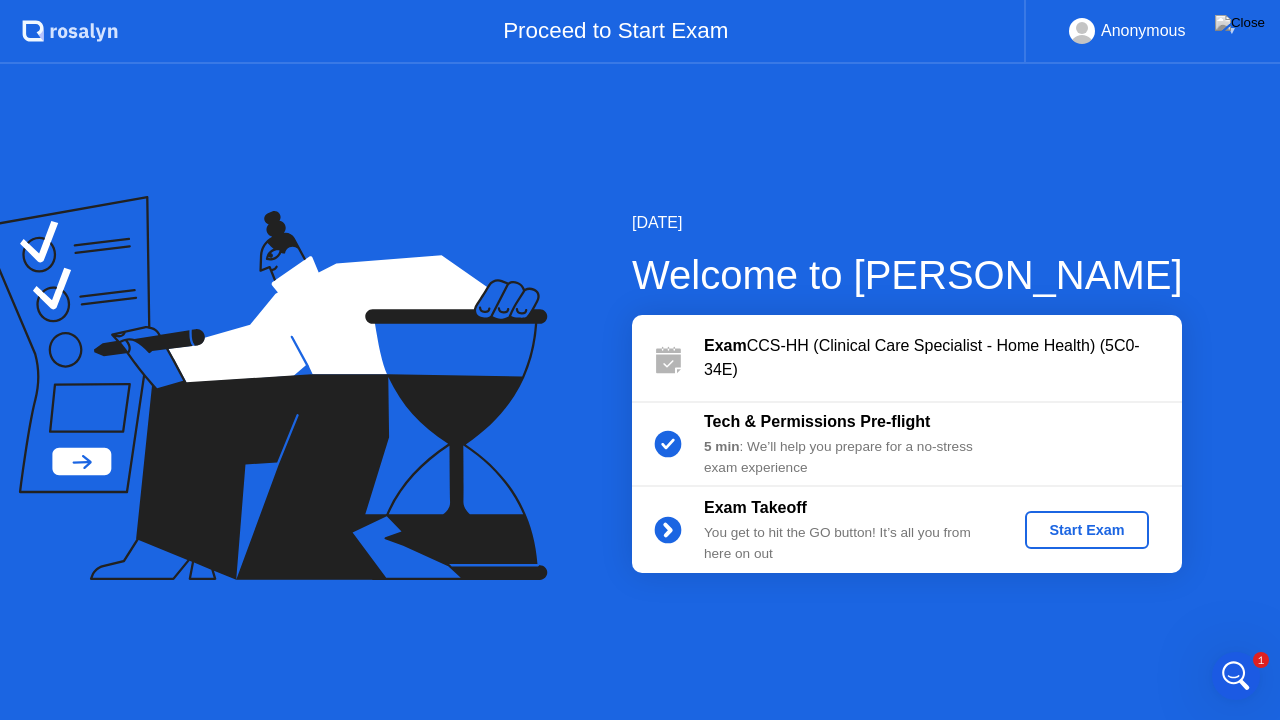 click on "Start Exam" 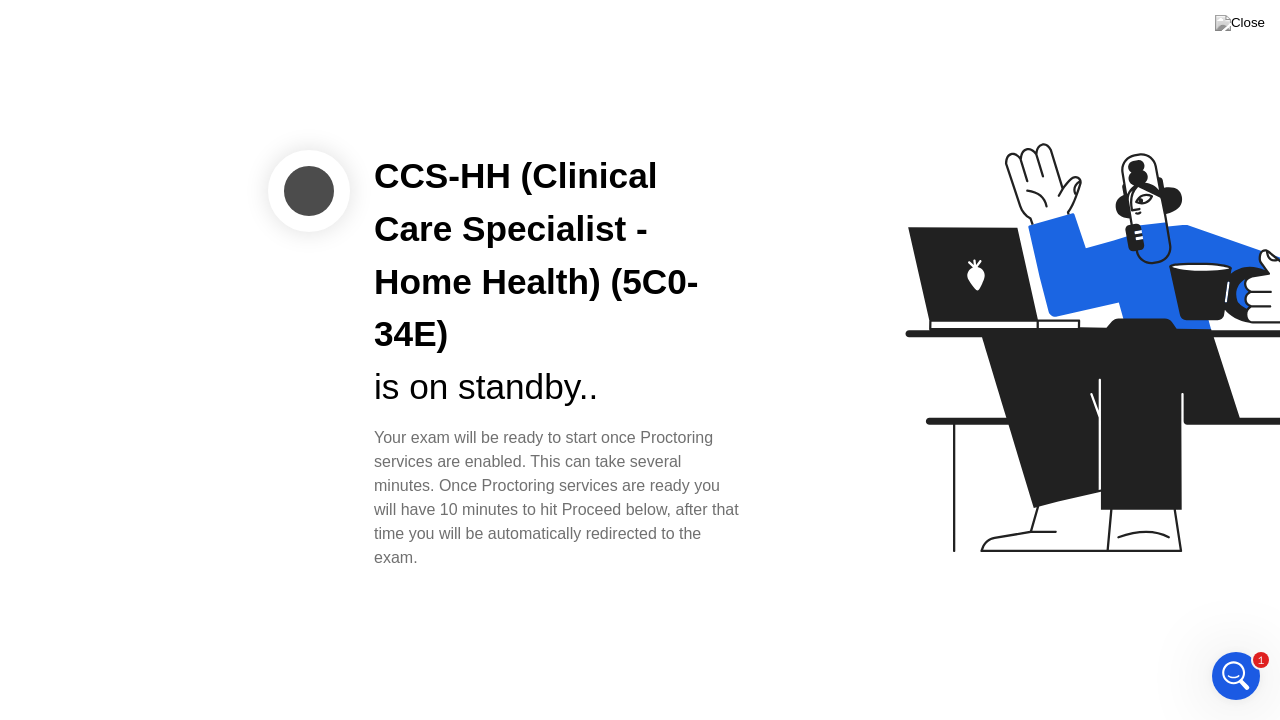 drag, startPoint x: 1255, startPoint y: 665, endPoint x: 42, endPoint y: 13, distance: 1377.1249 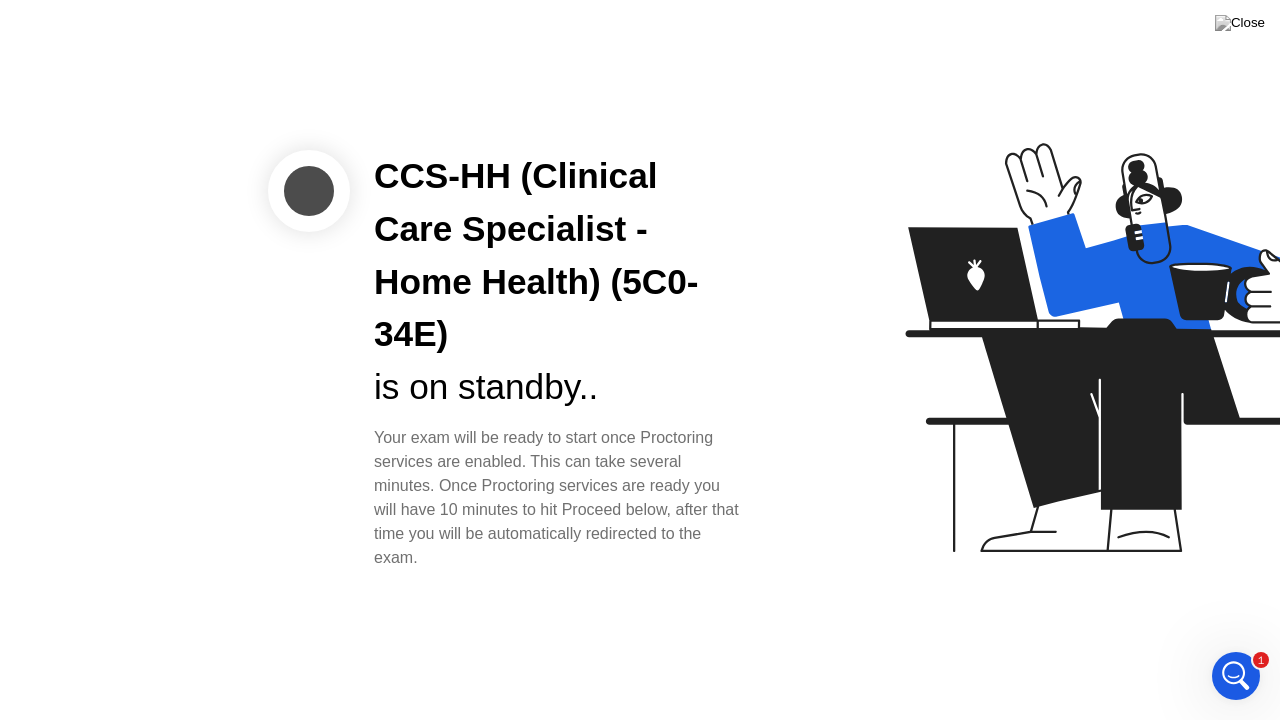 click on "1" at bounding box center [1261, 660] 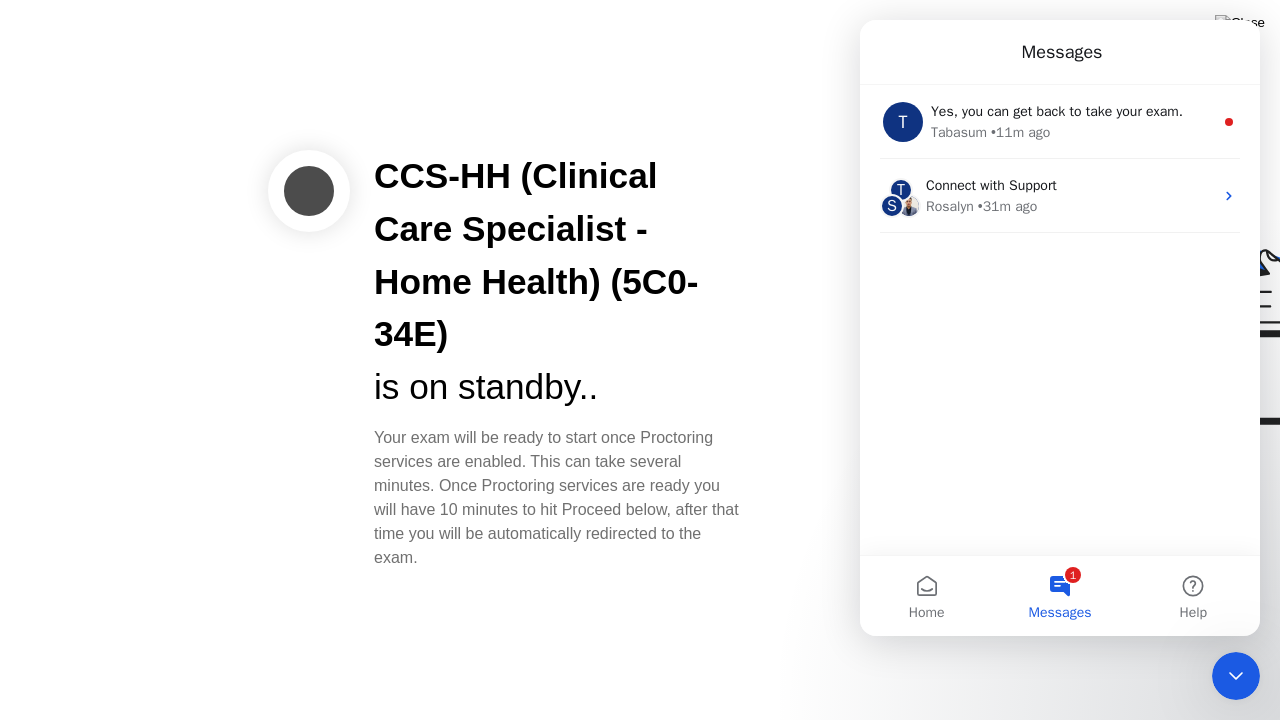 scroll, scrollTop: 0, scrollLeft: 0, axis: both 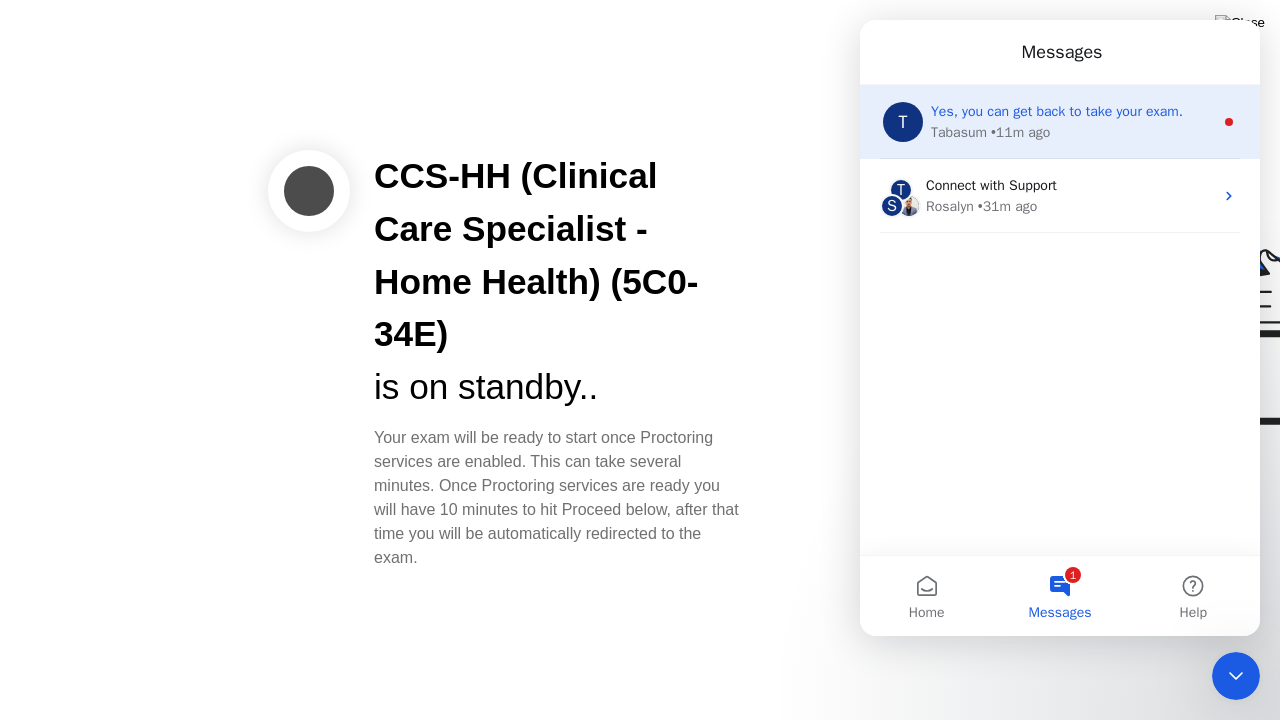 click on "Yes, you can get back to take your exam." at bounding box center [1057, 111] 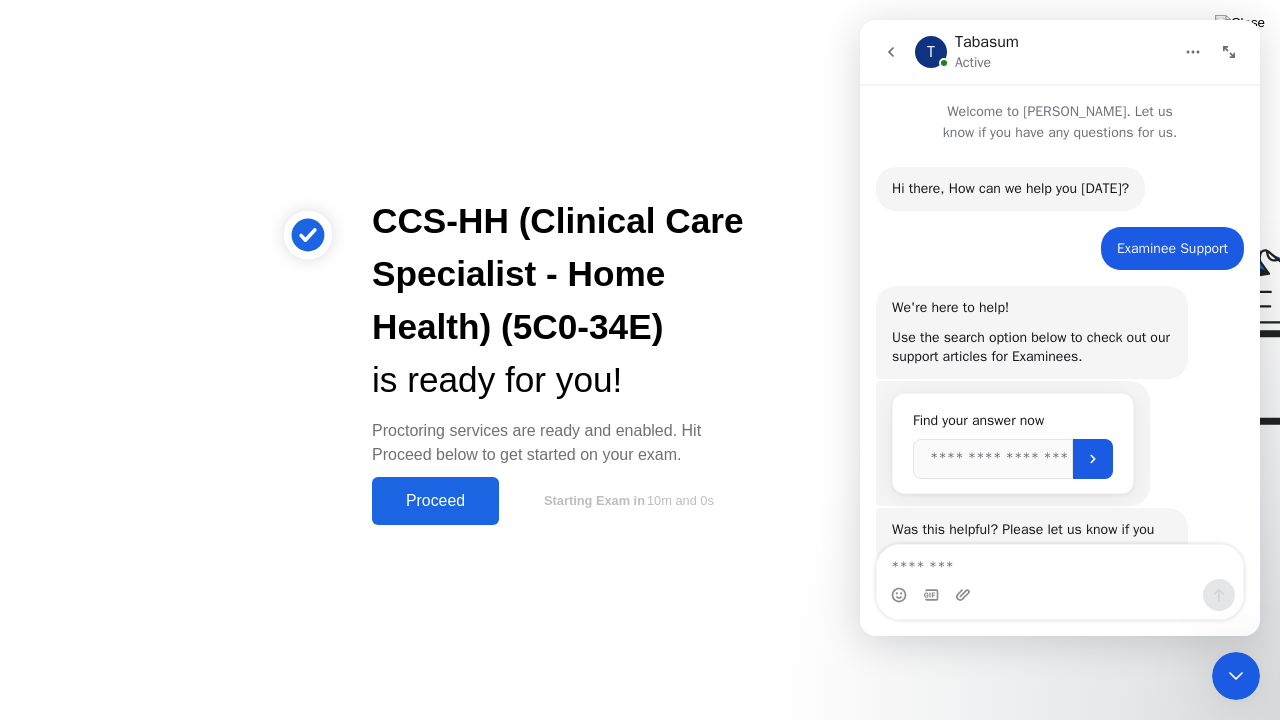 drag, startPoint x: 1242, startPoint y: 669, endPoint x: 1633, endPoint y: 1178, distance: 641.84265 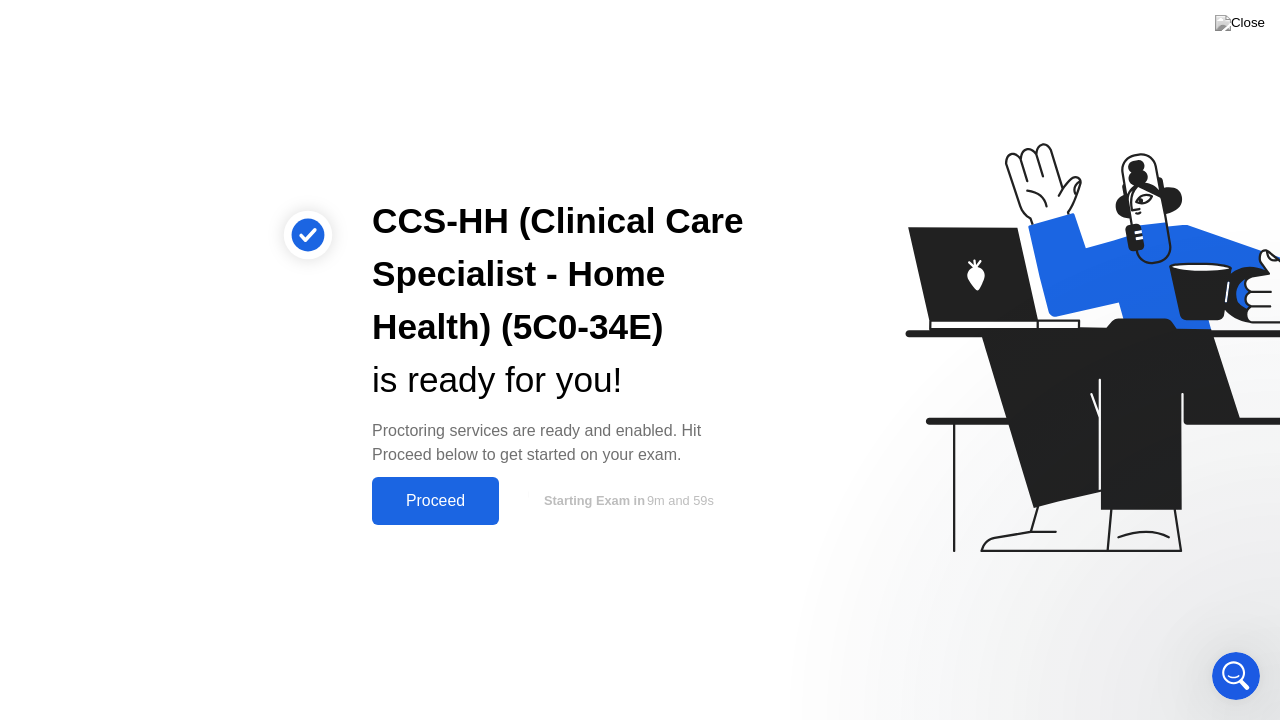 click on "Proceed" 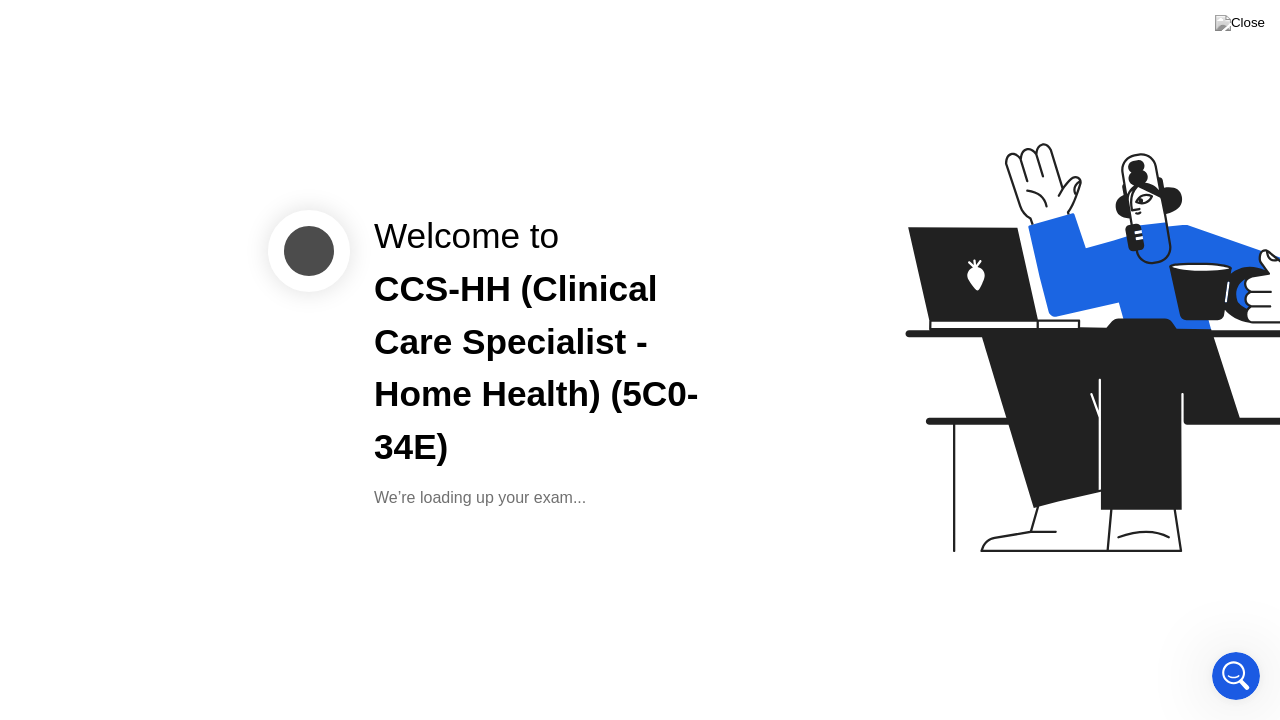 scroll, scrollTop: 0, scrollLeft: 0, axis: both 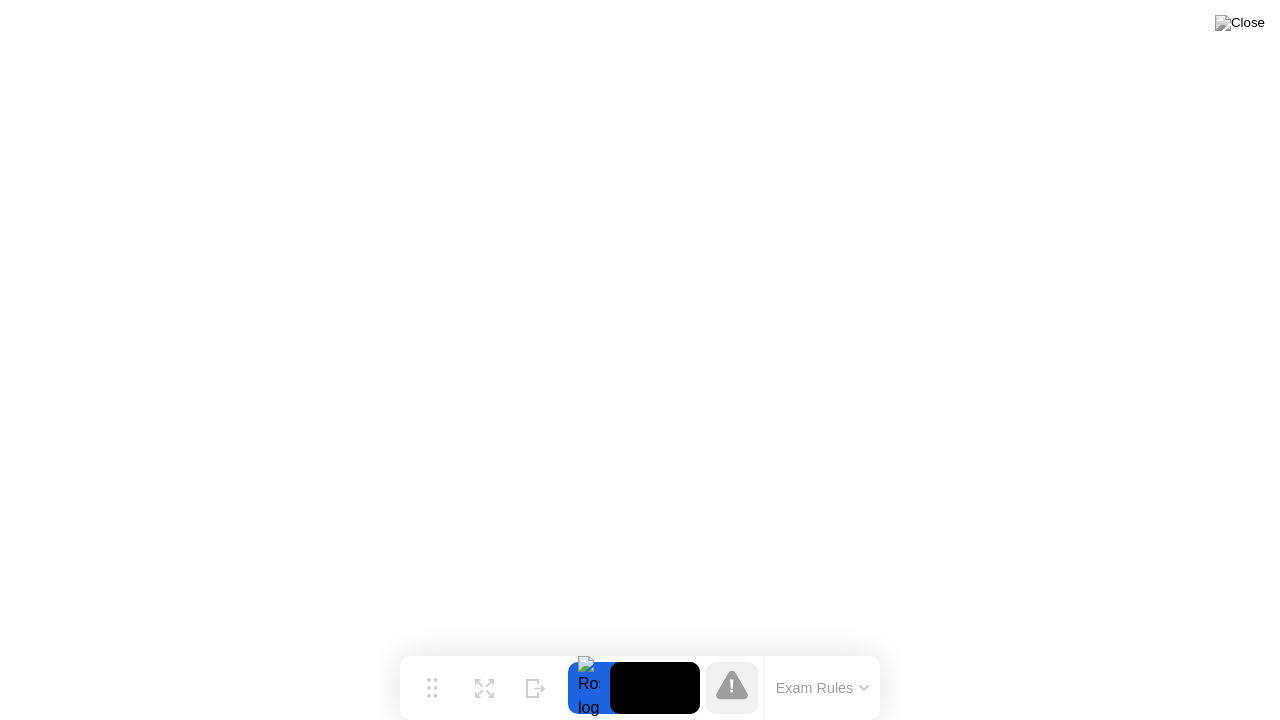 click 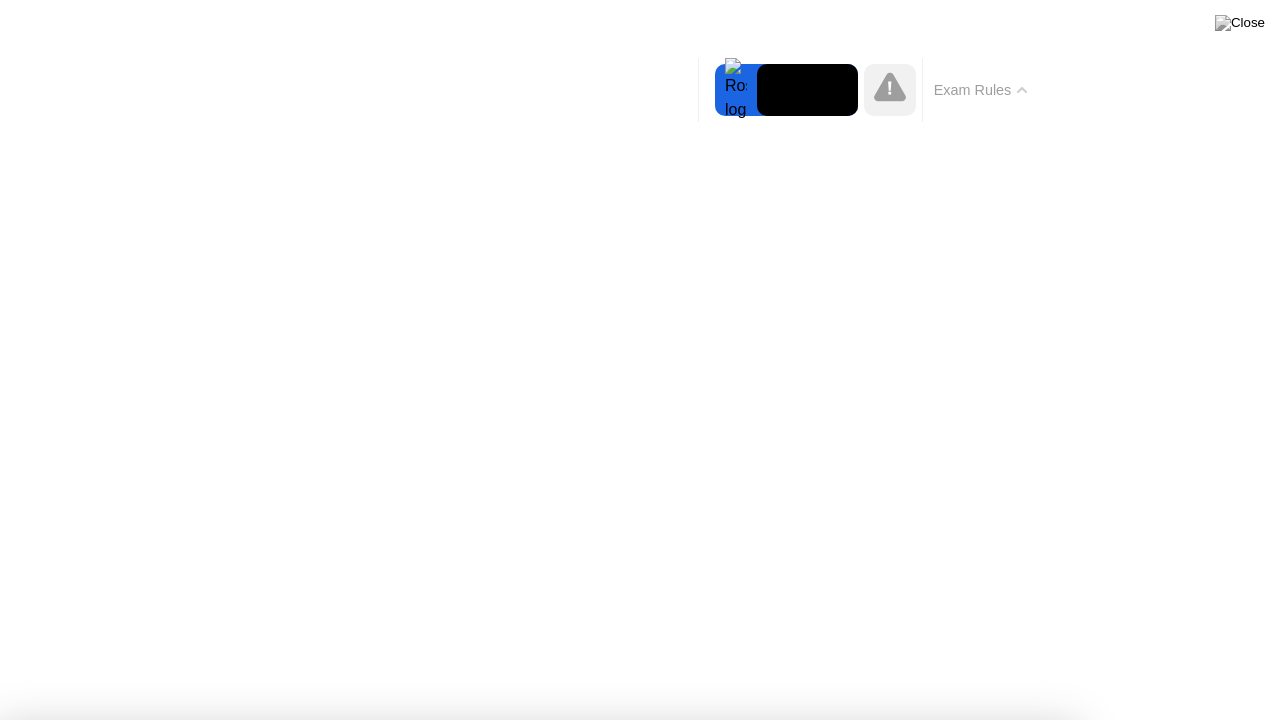 click on "Got it!" at bounding box center (537, 1289) 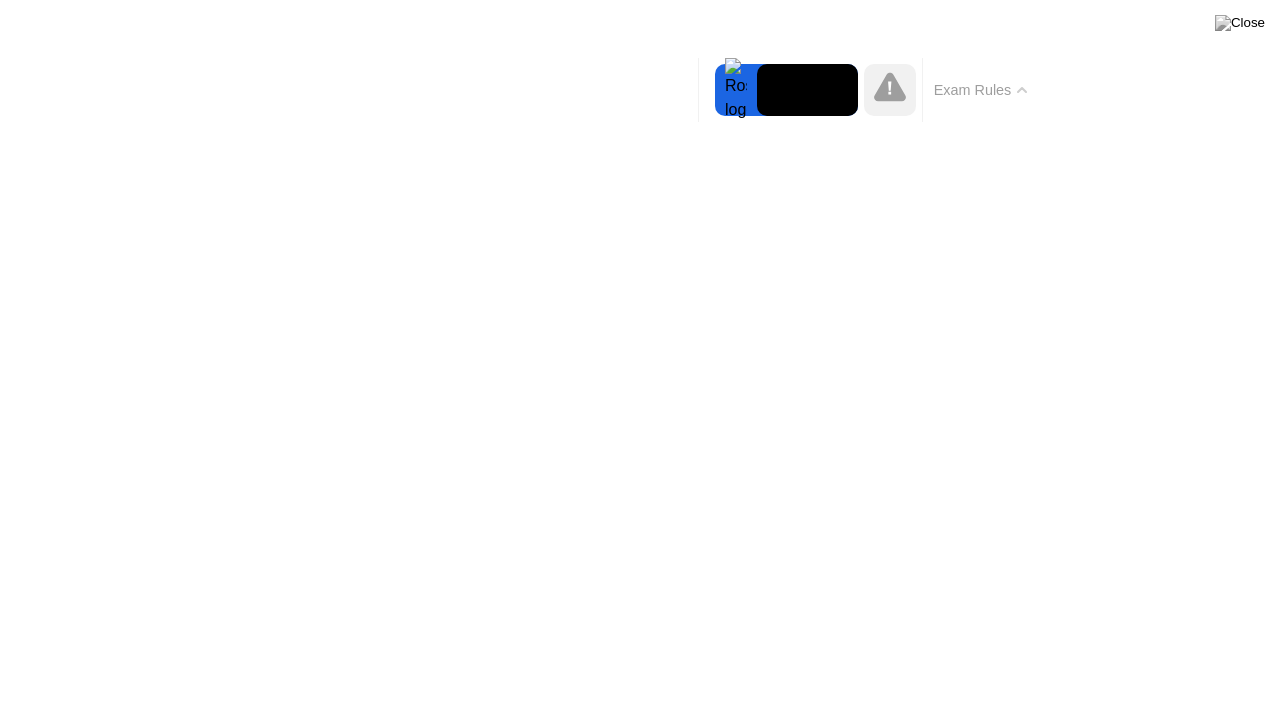 click on "Sharing of exam content prohibited" at bounding box center [466, 1207] 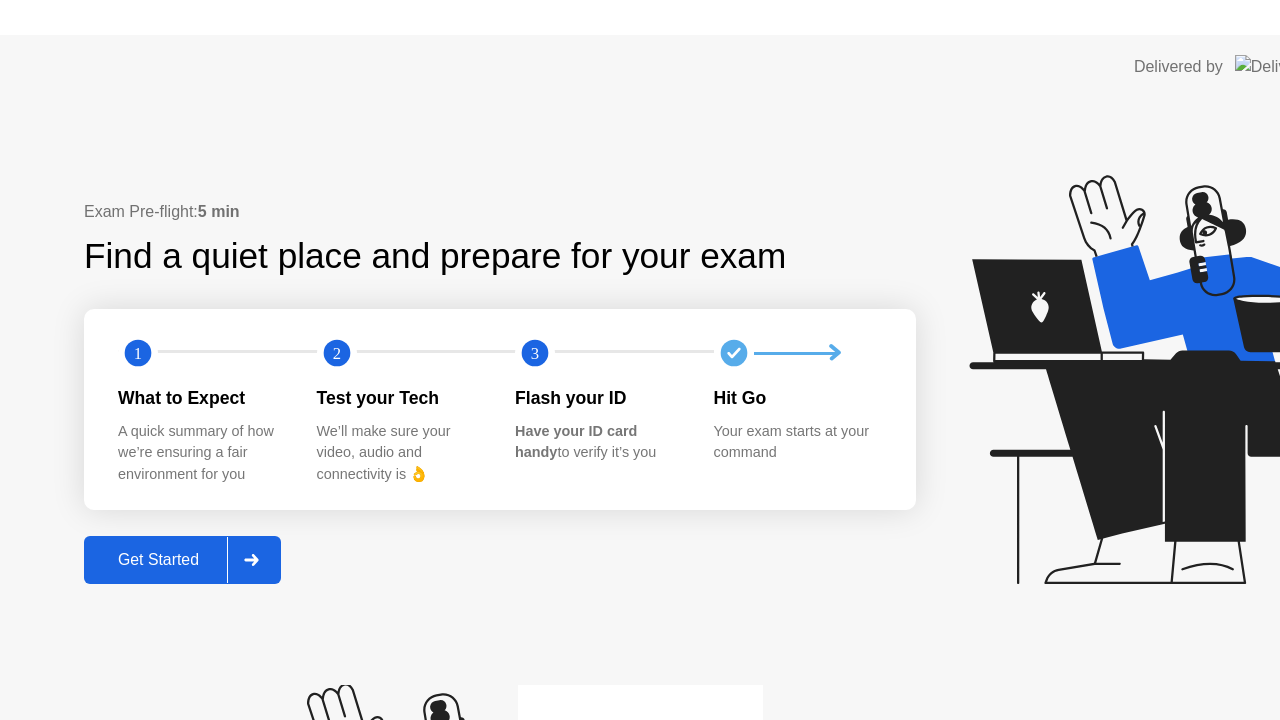 scroll, scrollTop: 0, scrollLeft: 0, axis: both 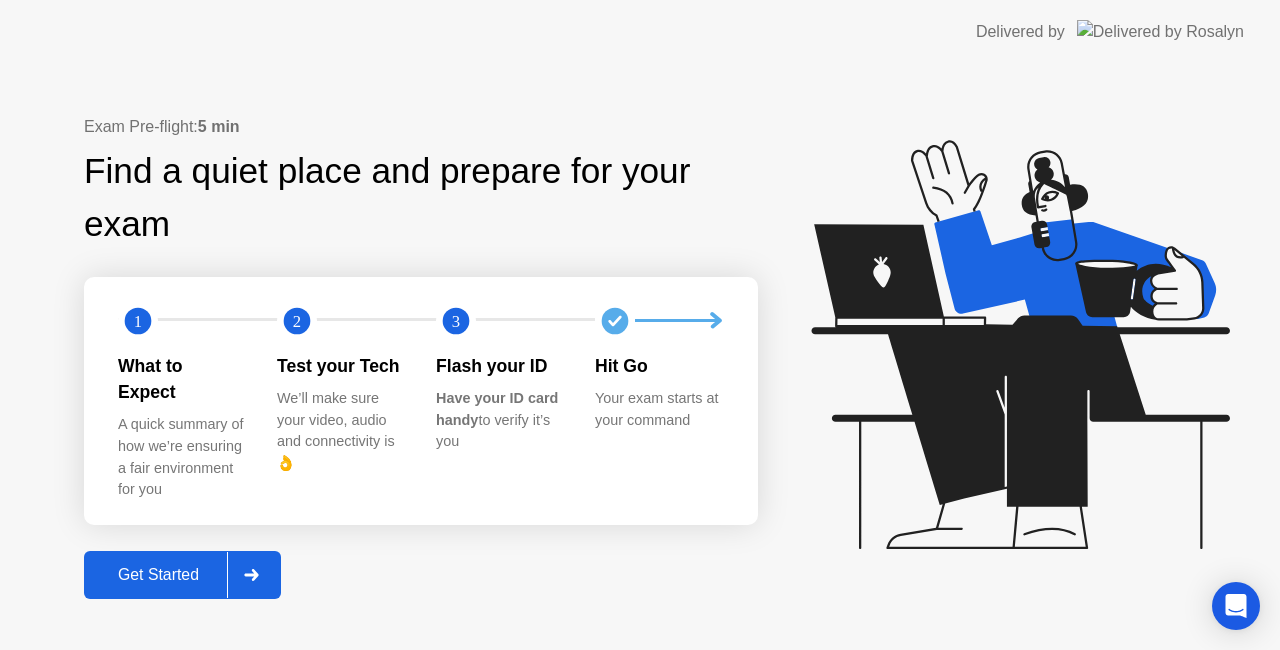 click on "Get Started" 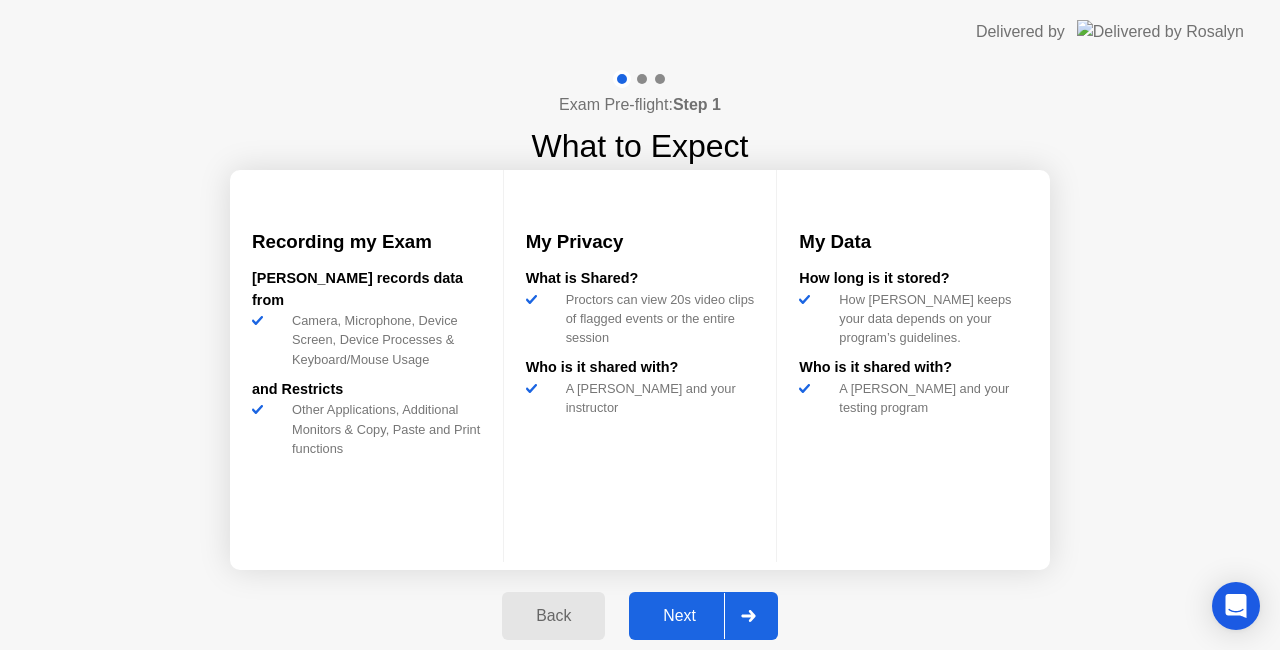 click on "Next" 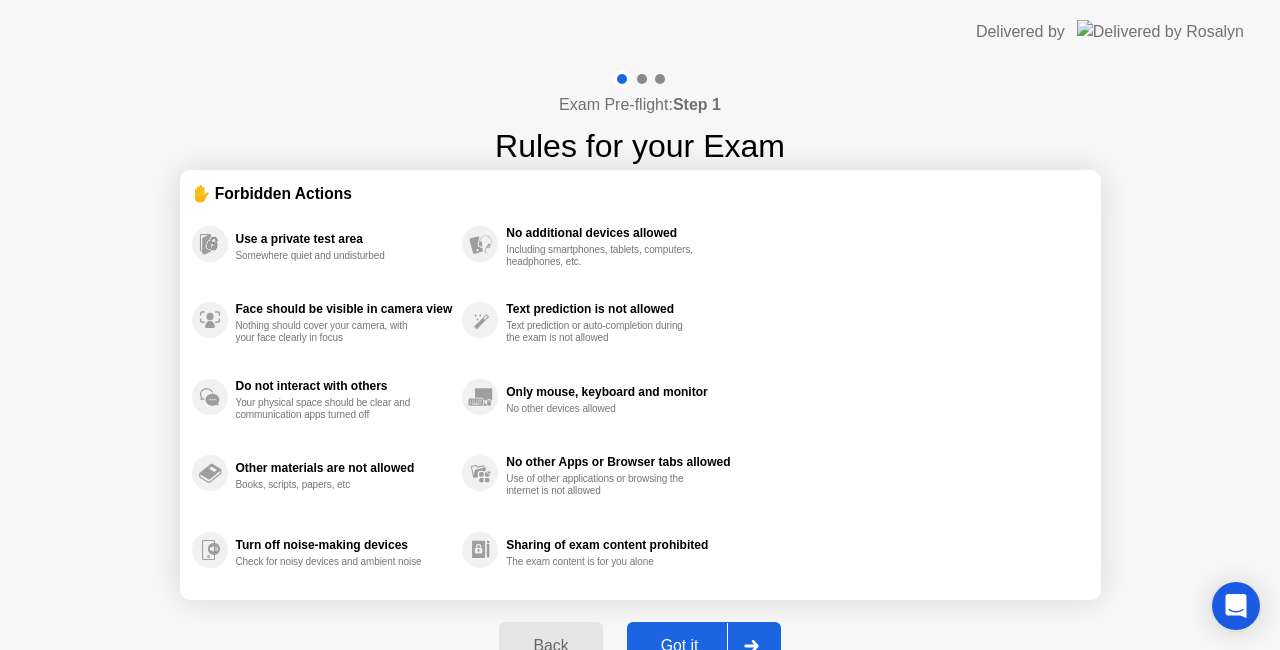 click on "Got it" 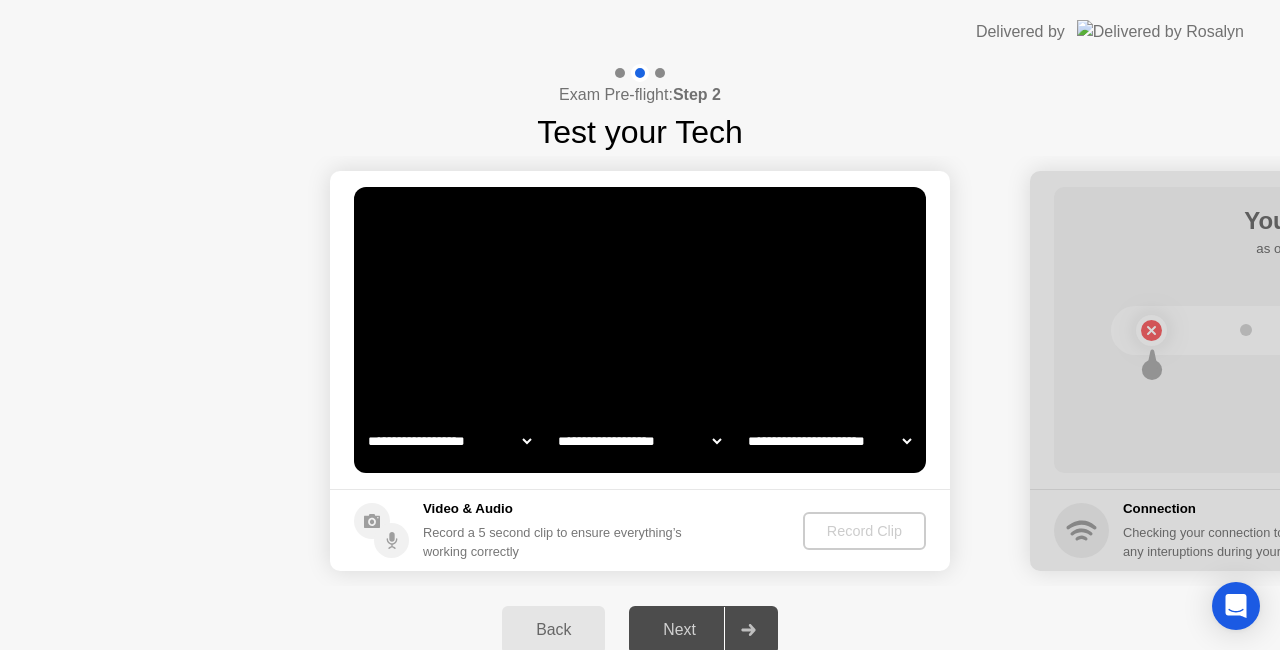select on "**********" 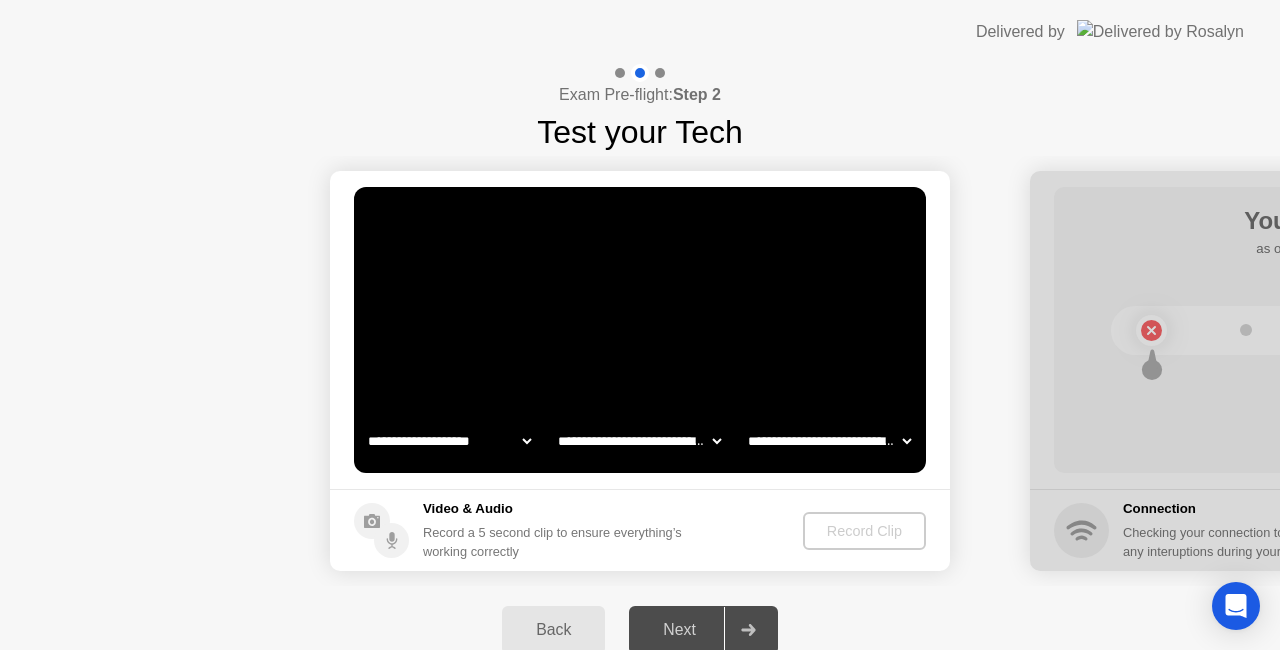 click on "**********" 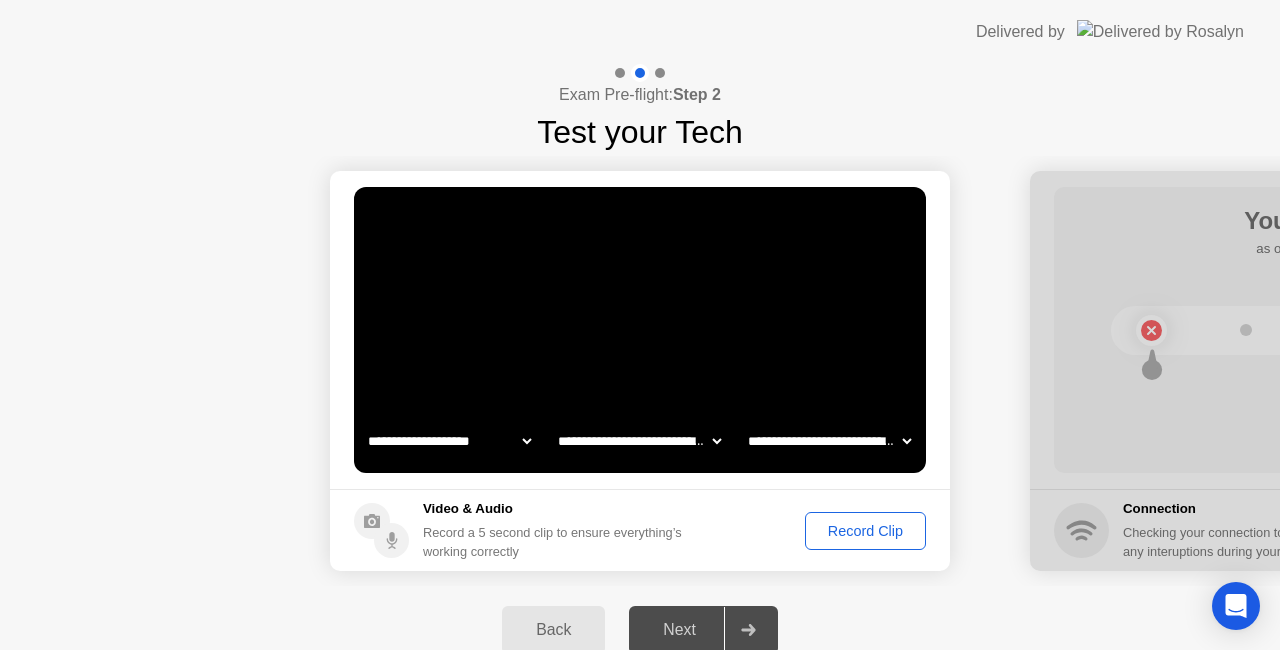 click on "Record Clip" 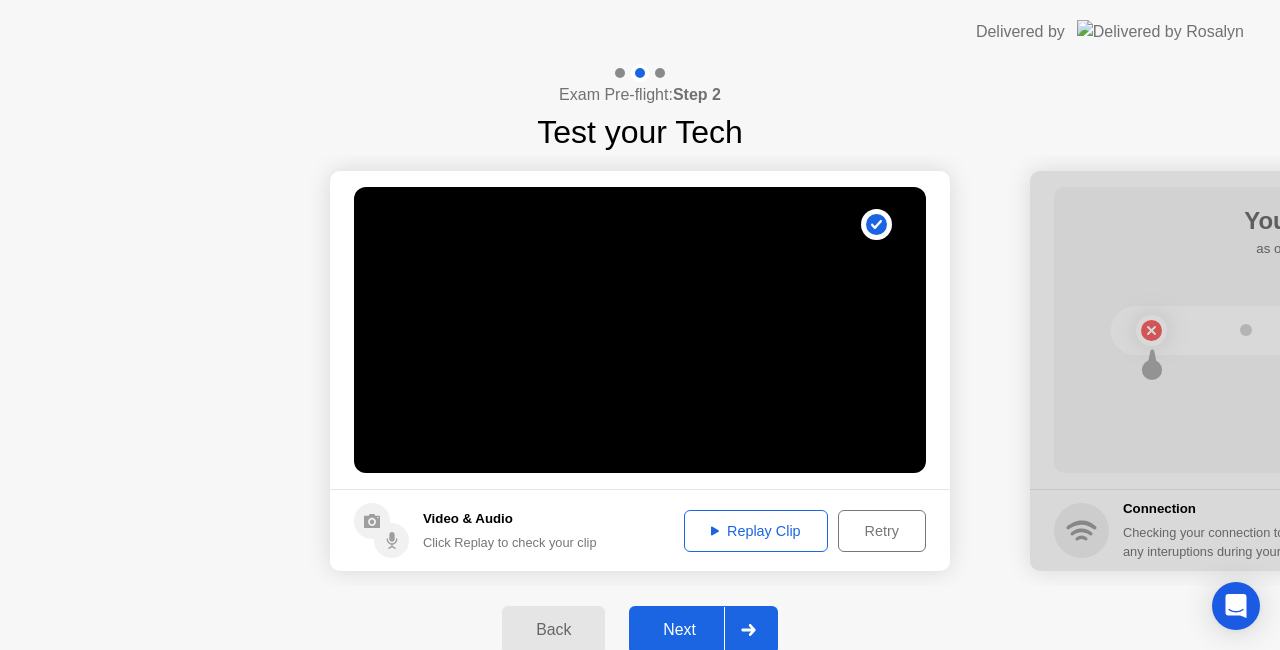 click on "Next" 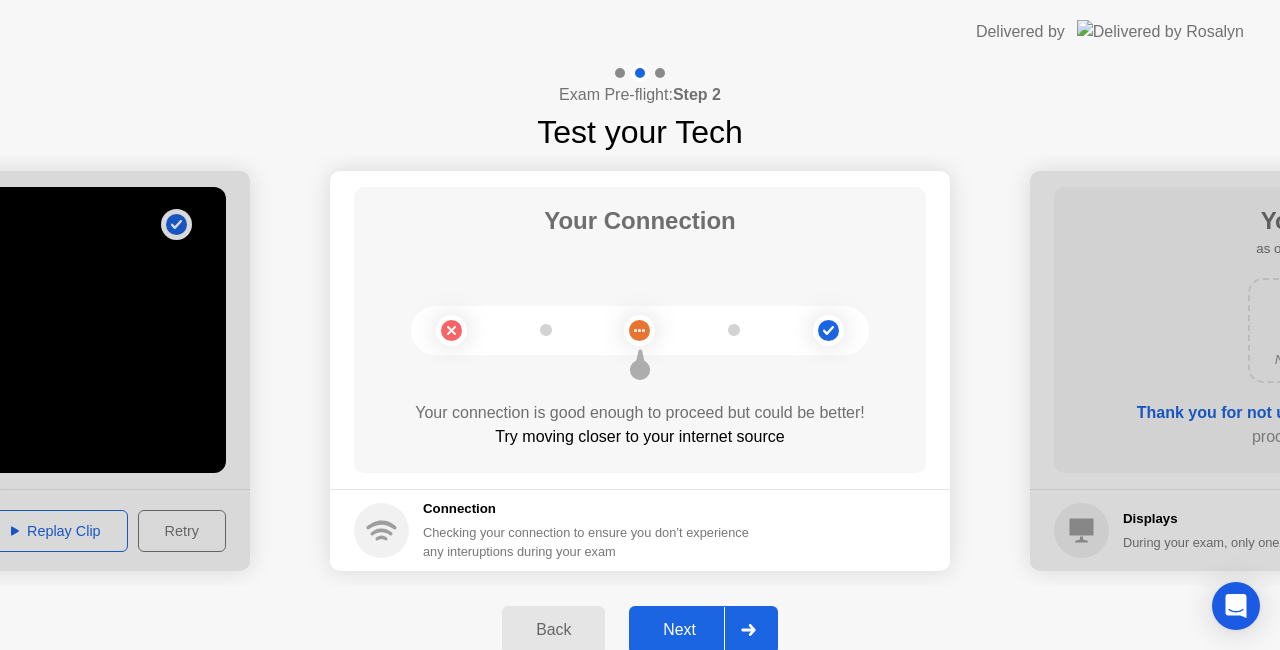 click on "Next" 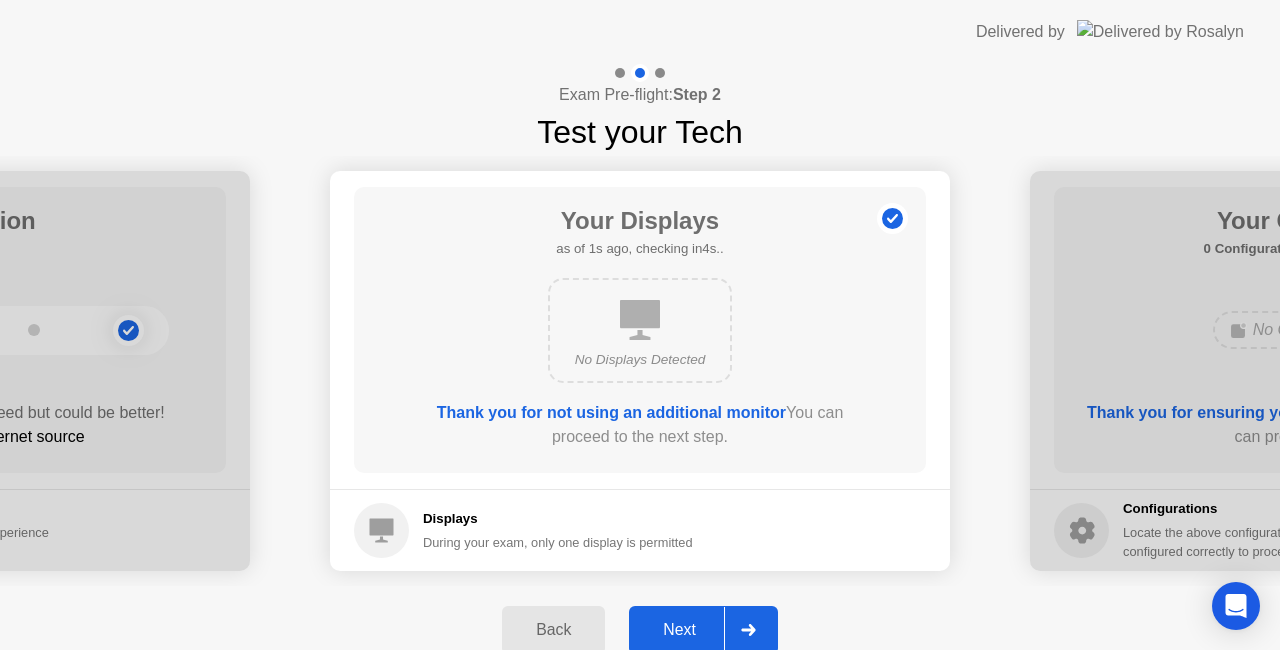 click on "Next" 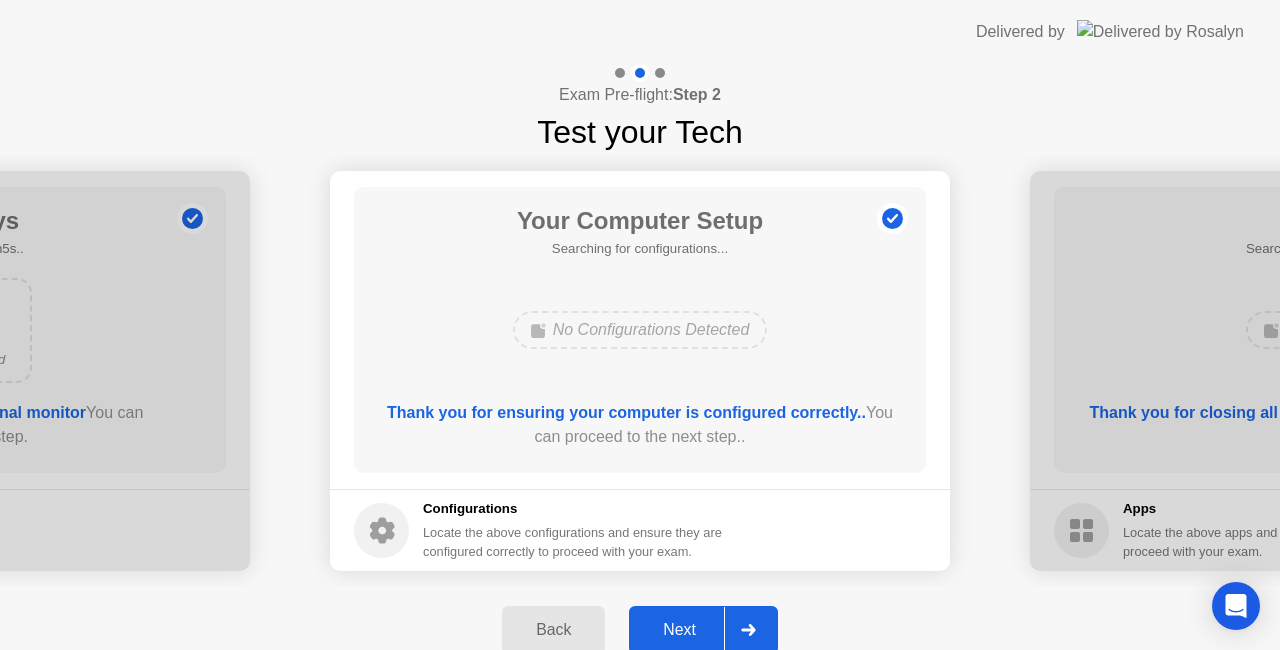 click on "Next" 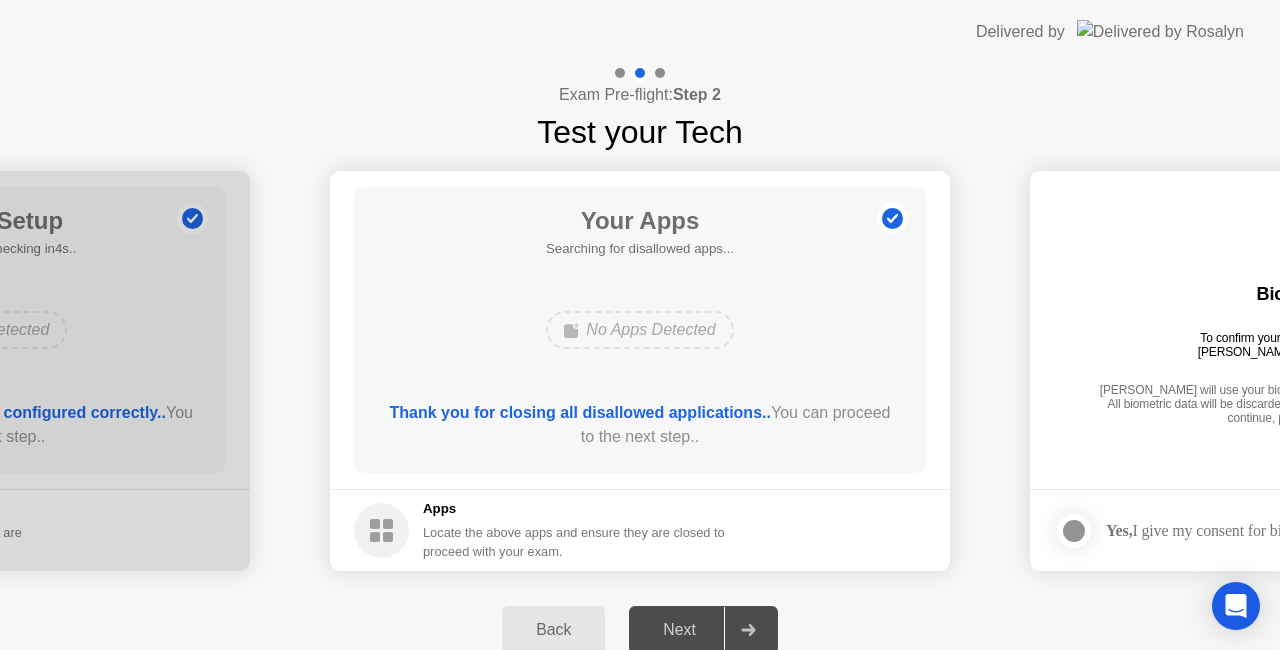 click on "Next" 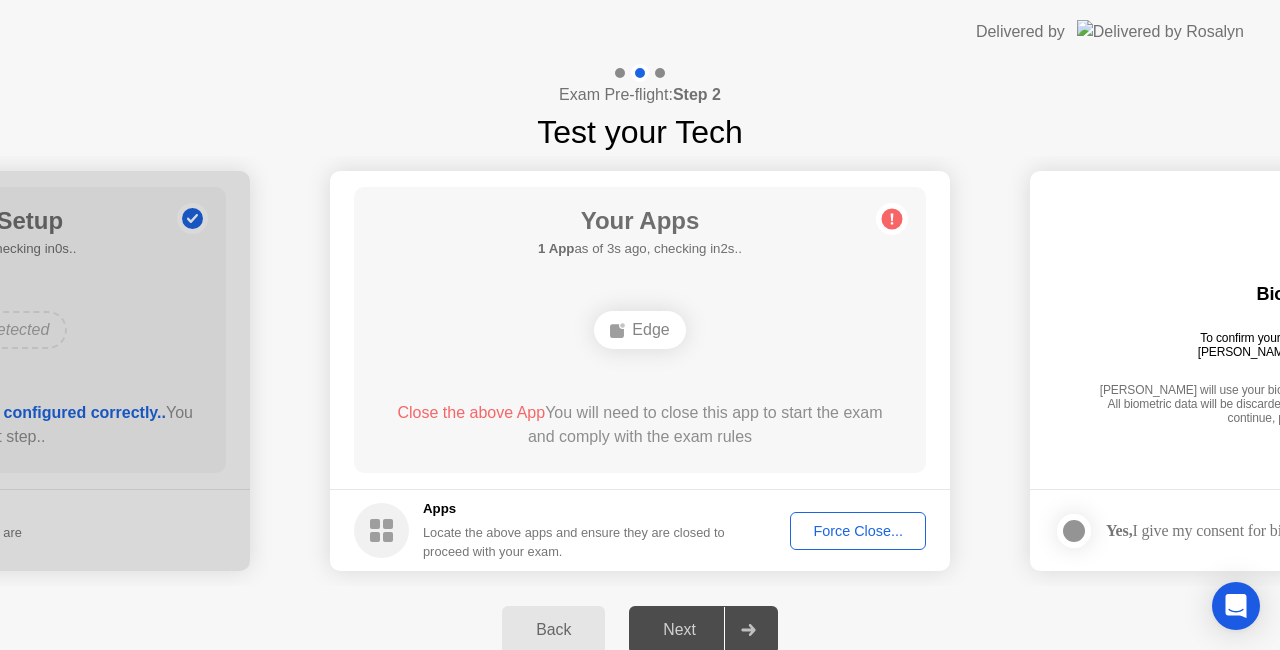 click on "Force Close..." 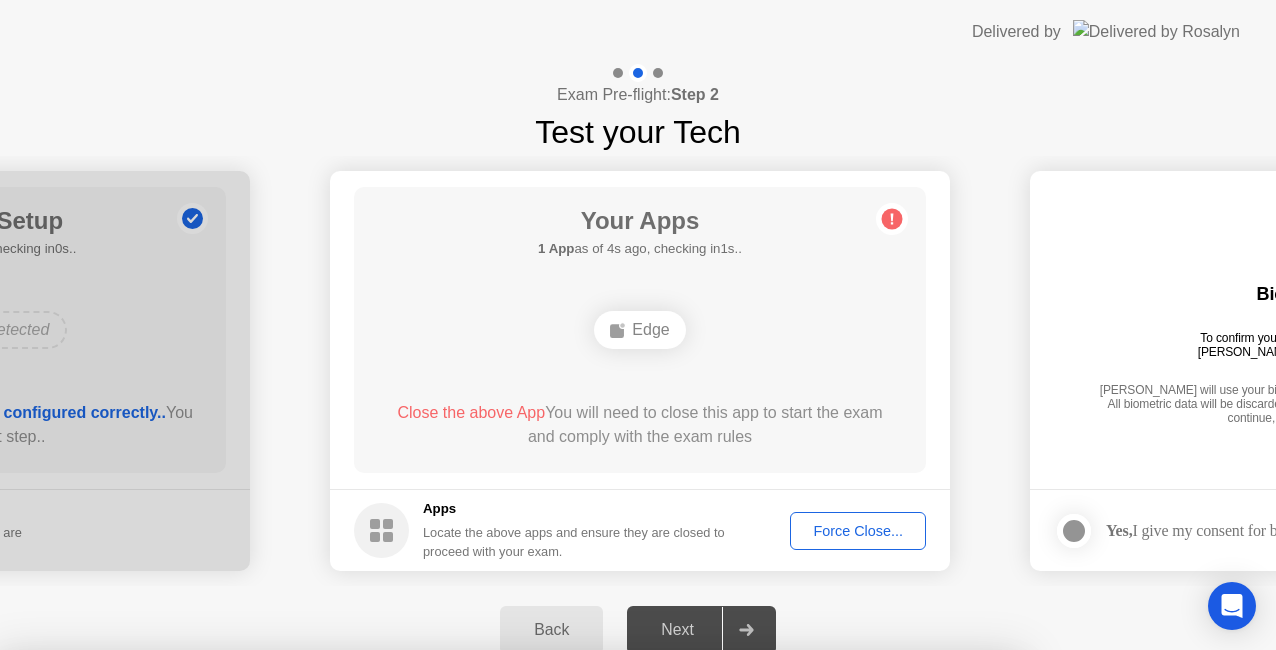 click on "Confirm" at bounding box center (577, 926) 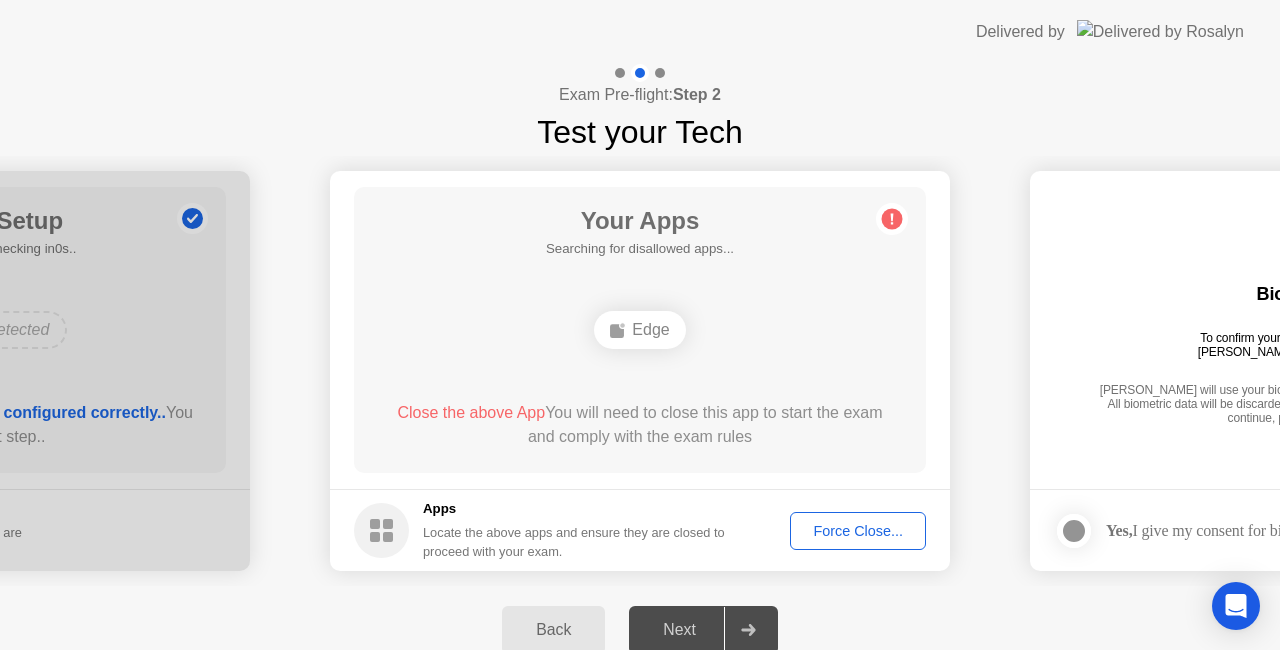 click on "Close the above App" 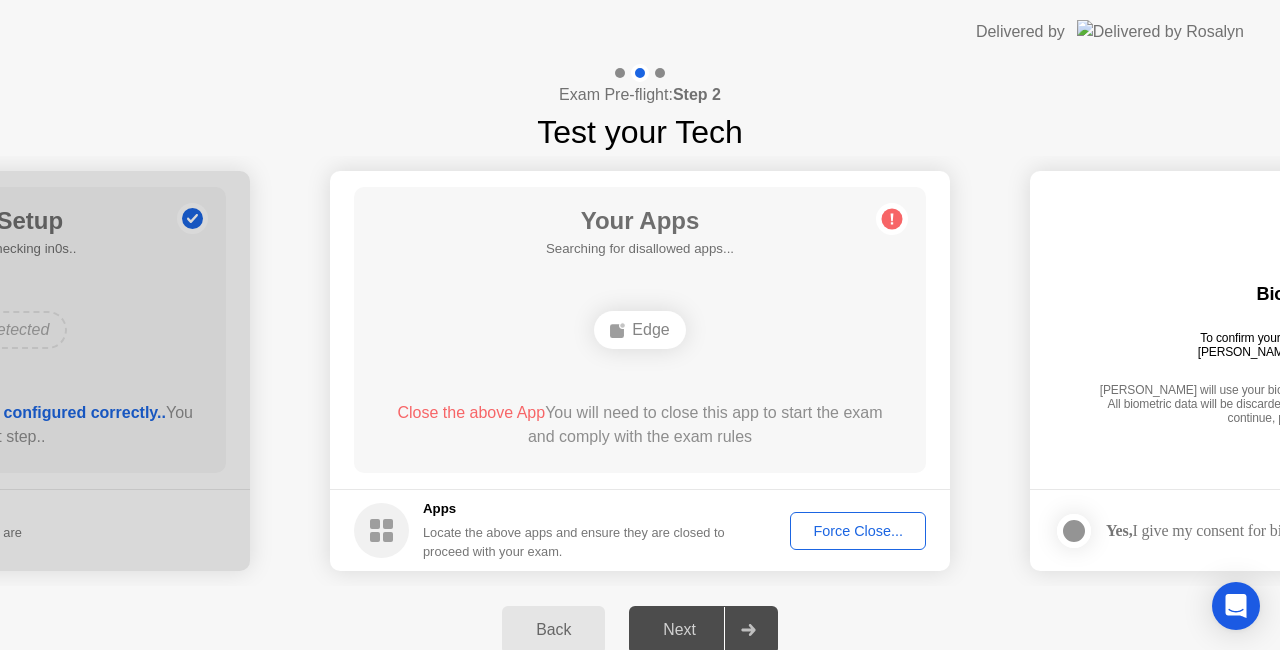 click on "Edge" 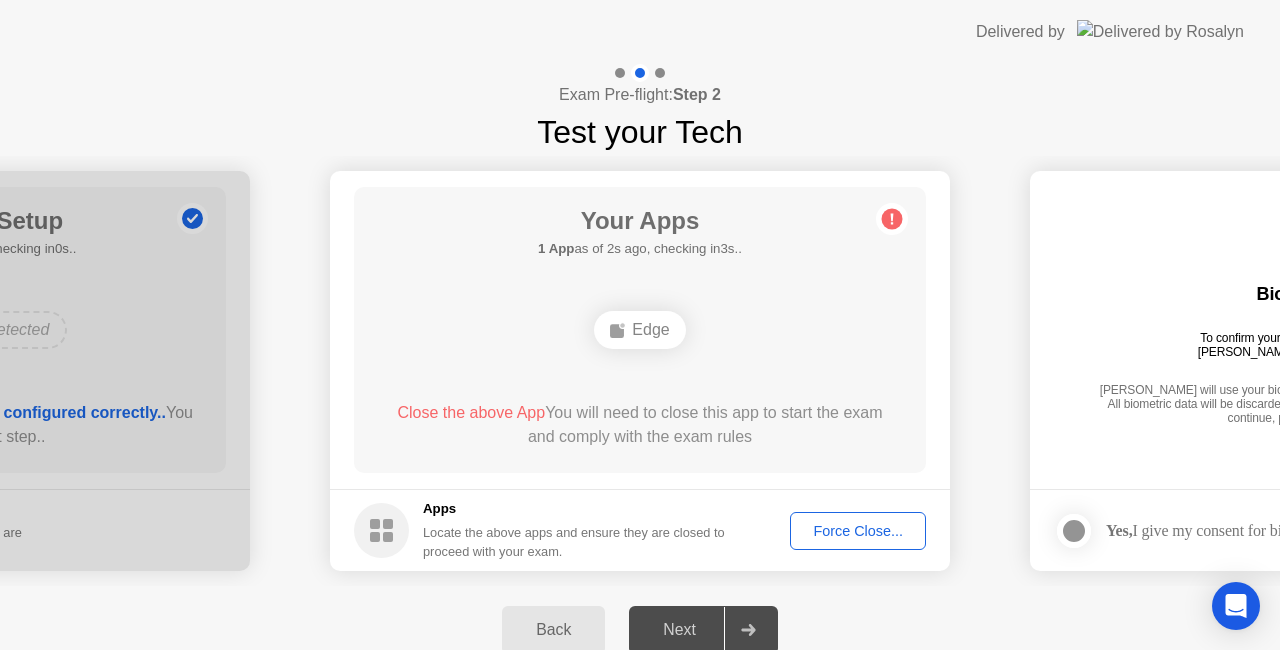 click on "Edge" 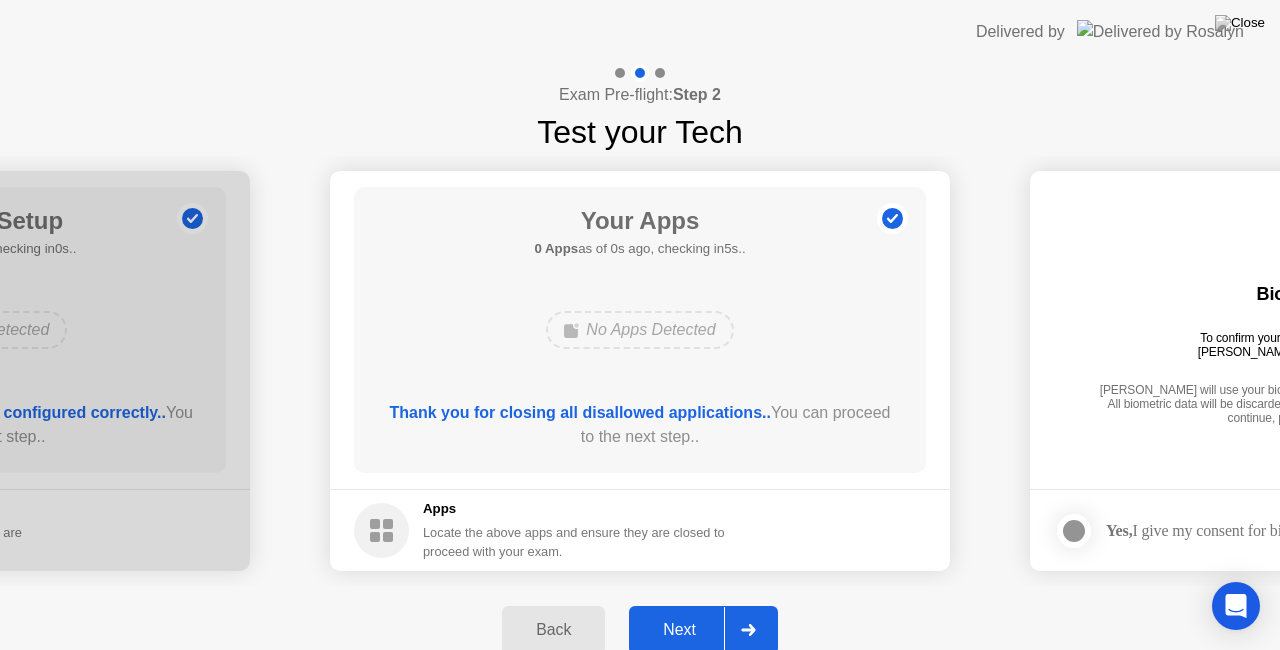 click on "Thank you for closing all disallowed applications..  You can proceed to the next step.." 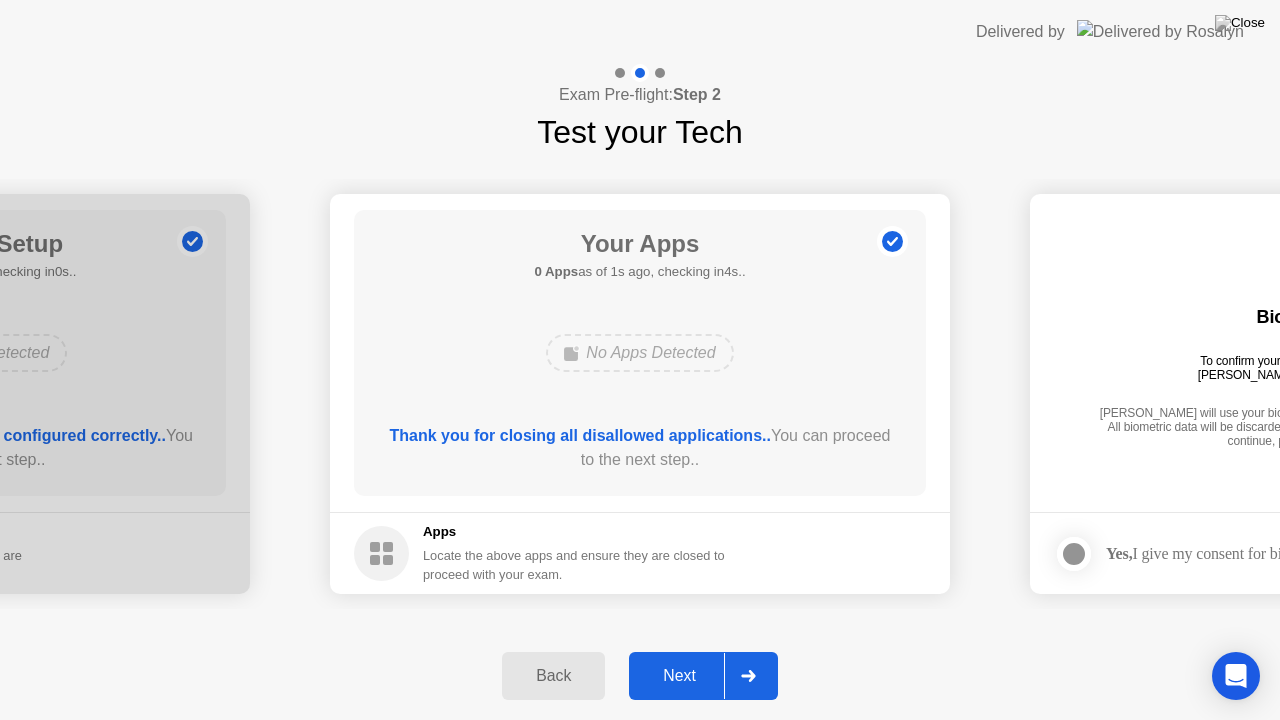 click on "Next" 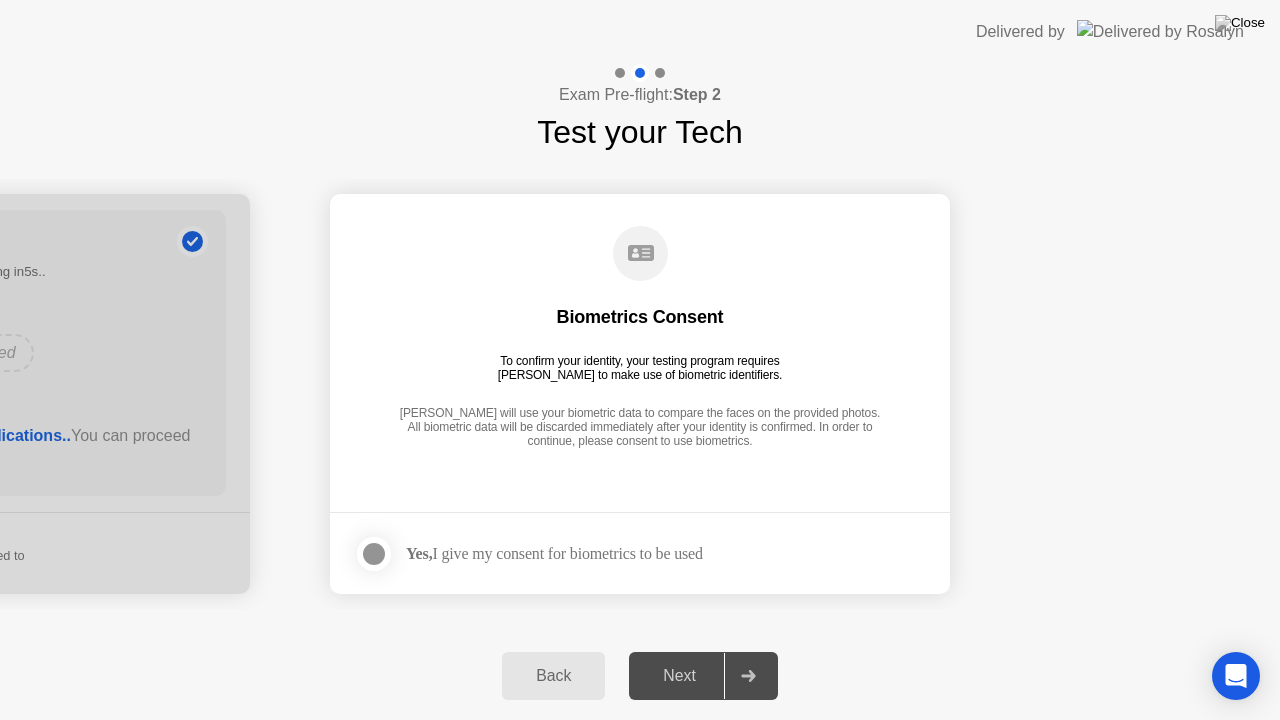 click 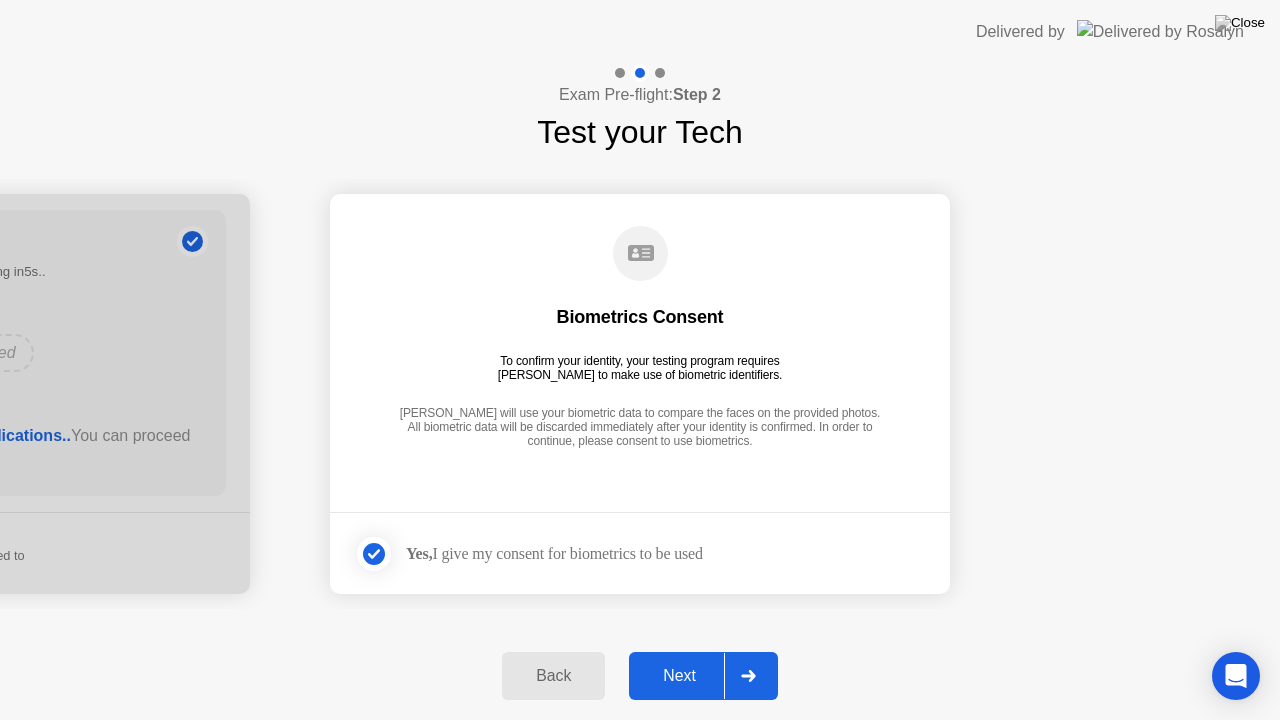 click on "Next" 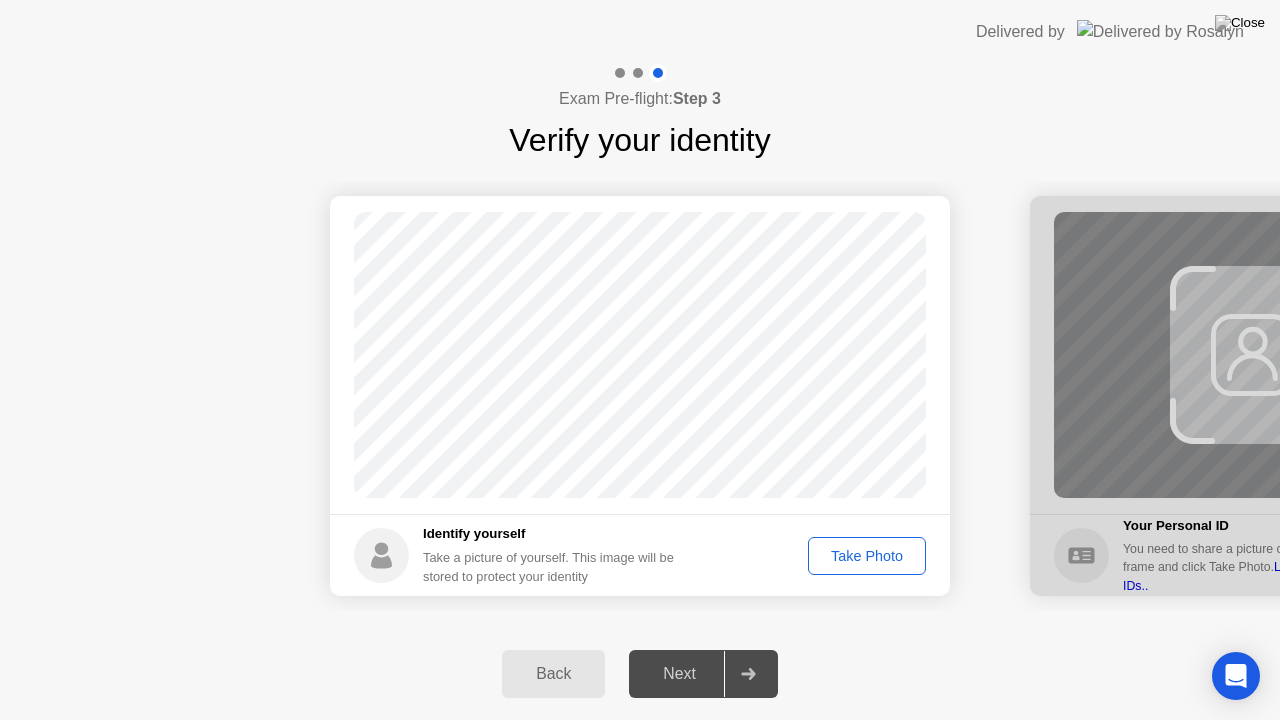 click on "Take Photo" 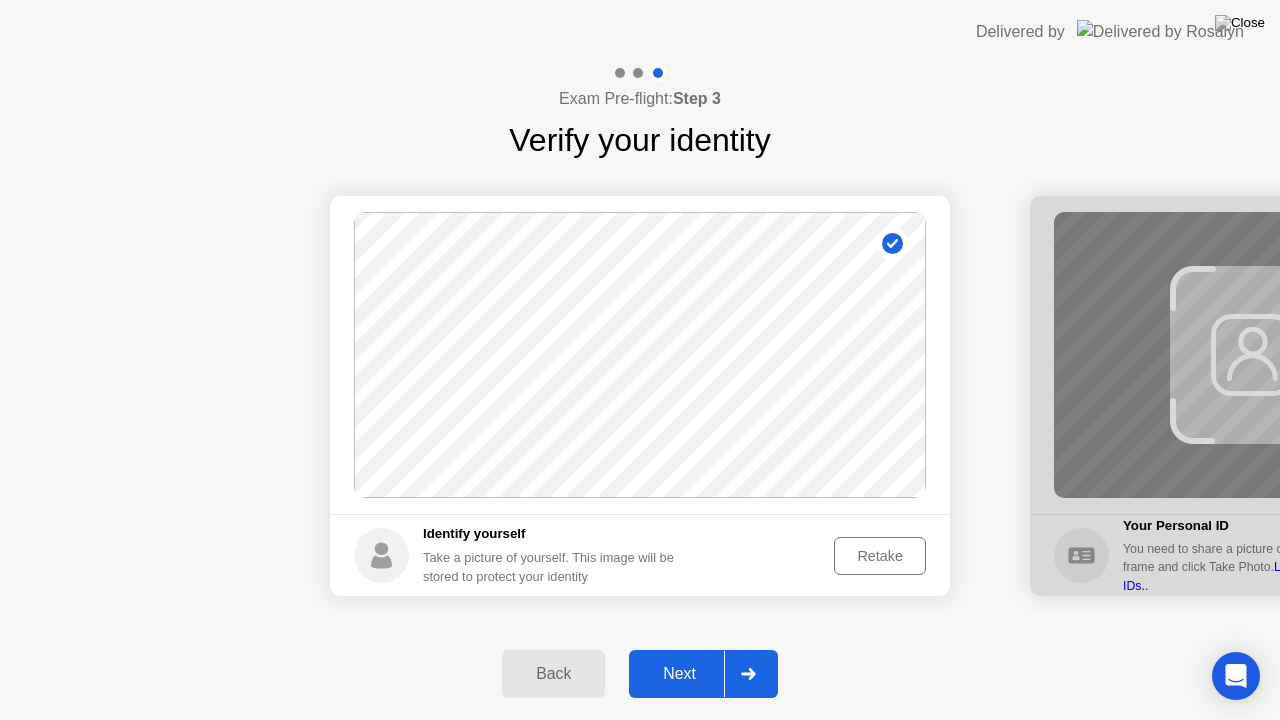 click on "Next" 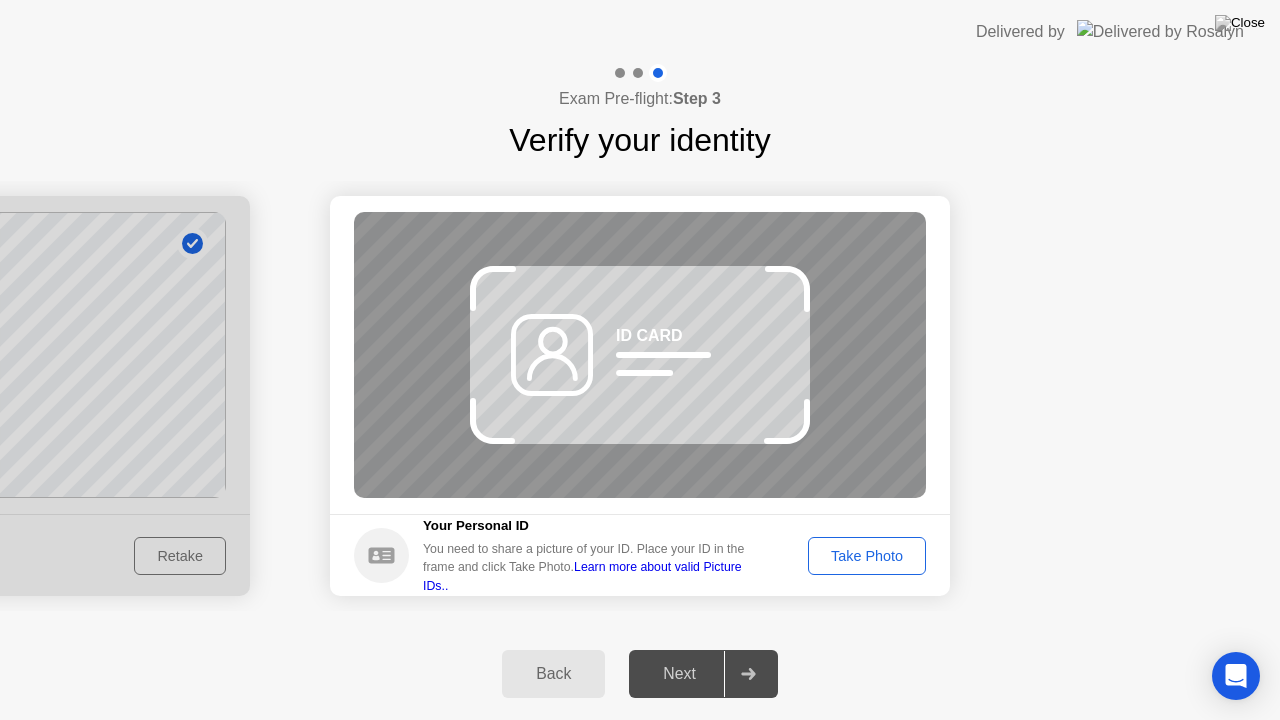 click on "Take Photo" 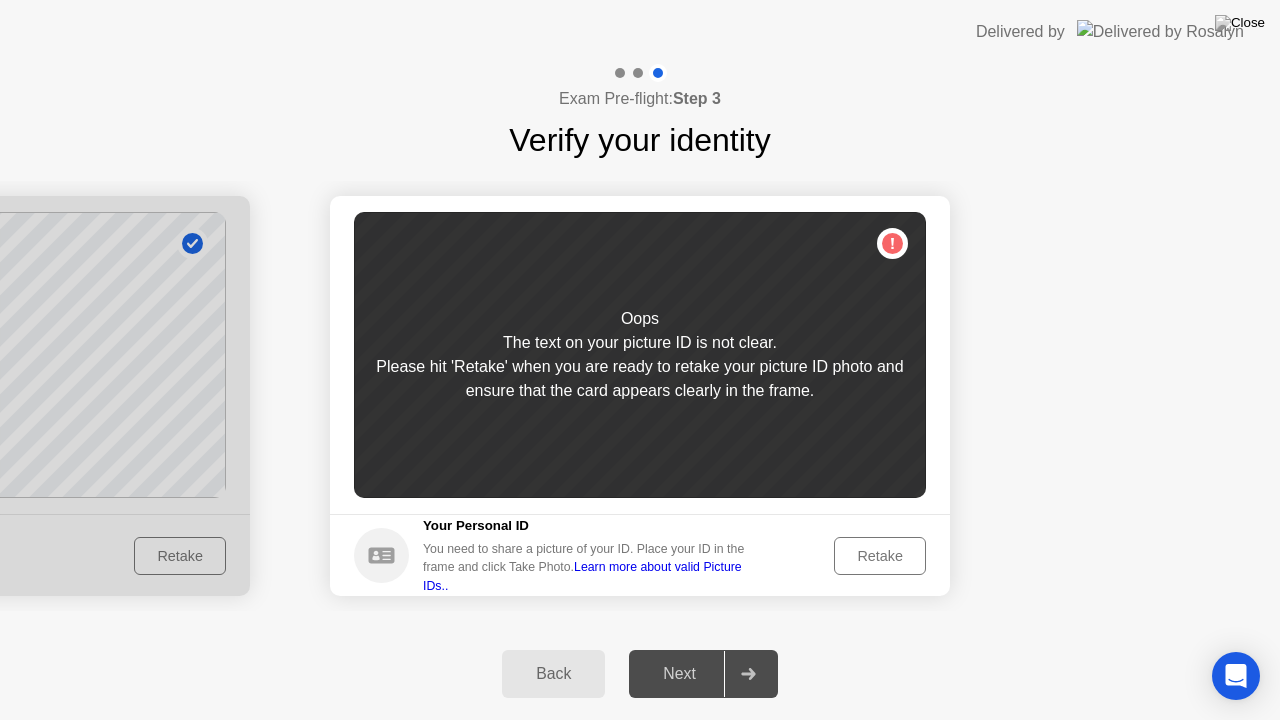click on "Retake" 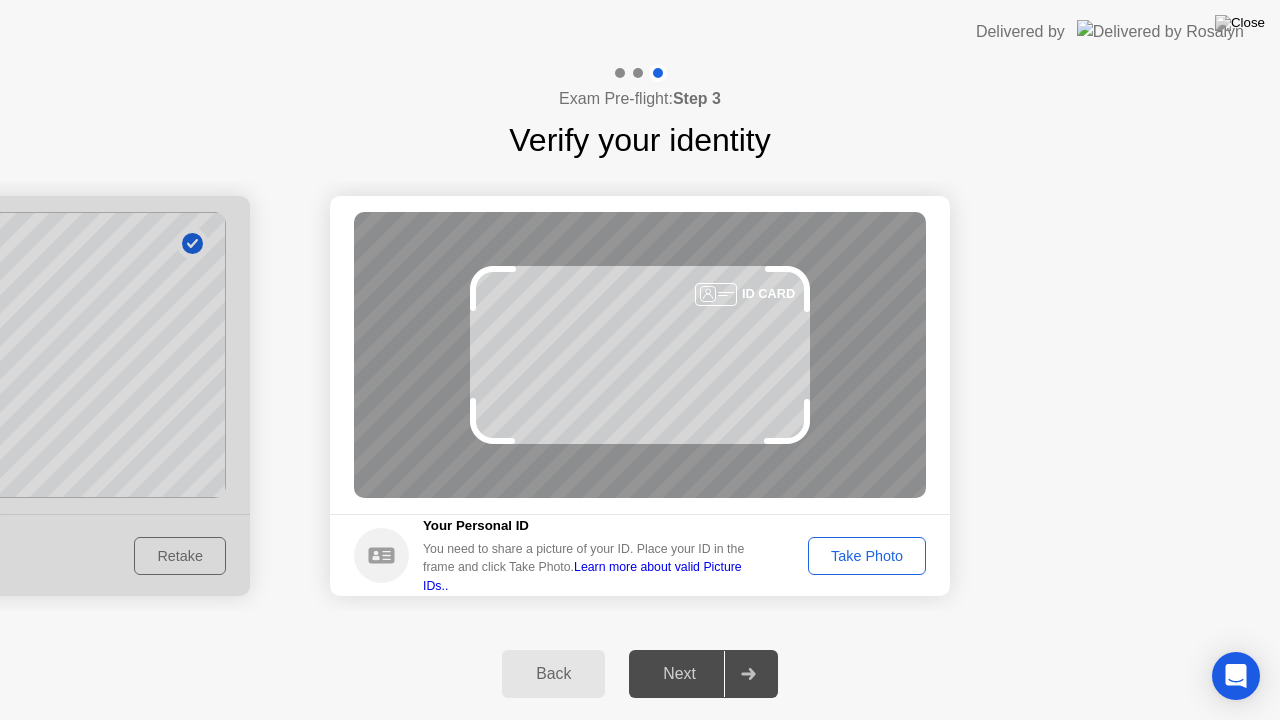 click on "Take Photo" 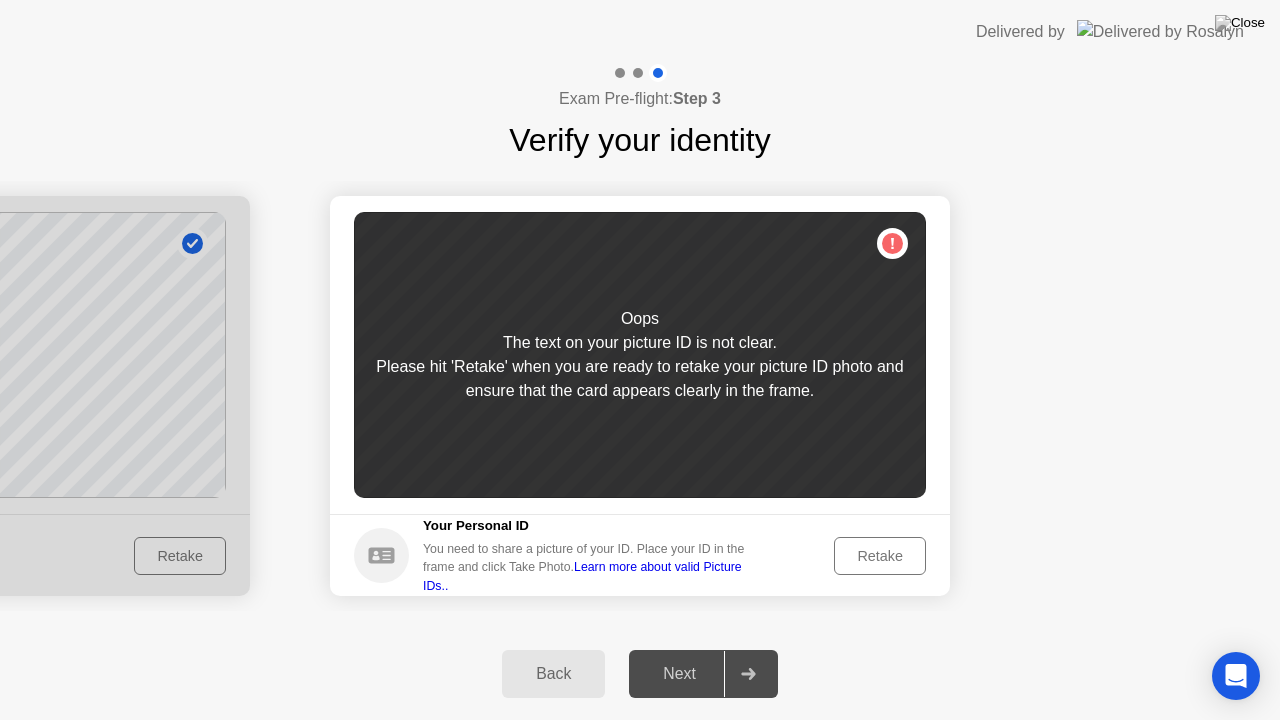 click on "Retake" 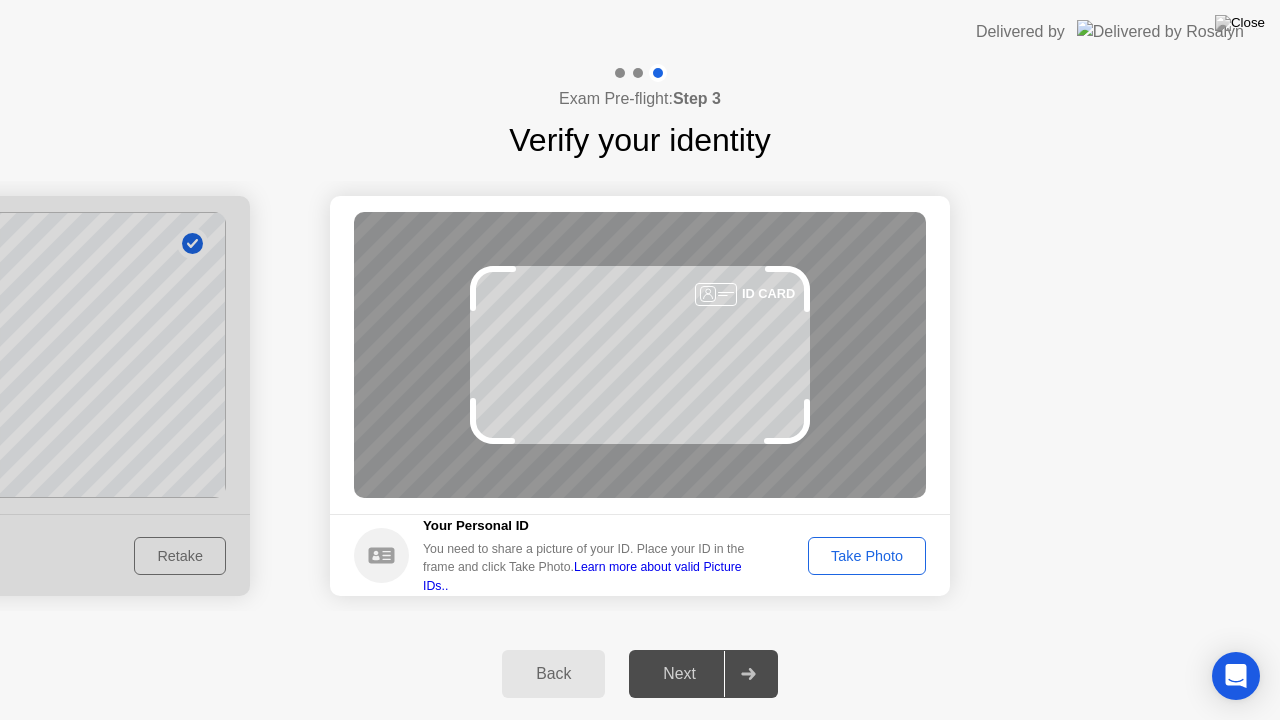 click on "Take Photo" 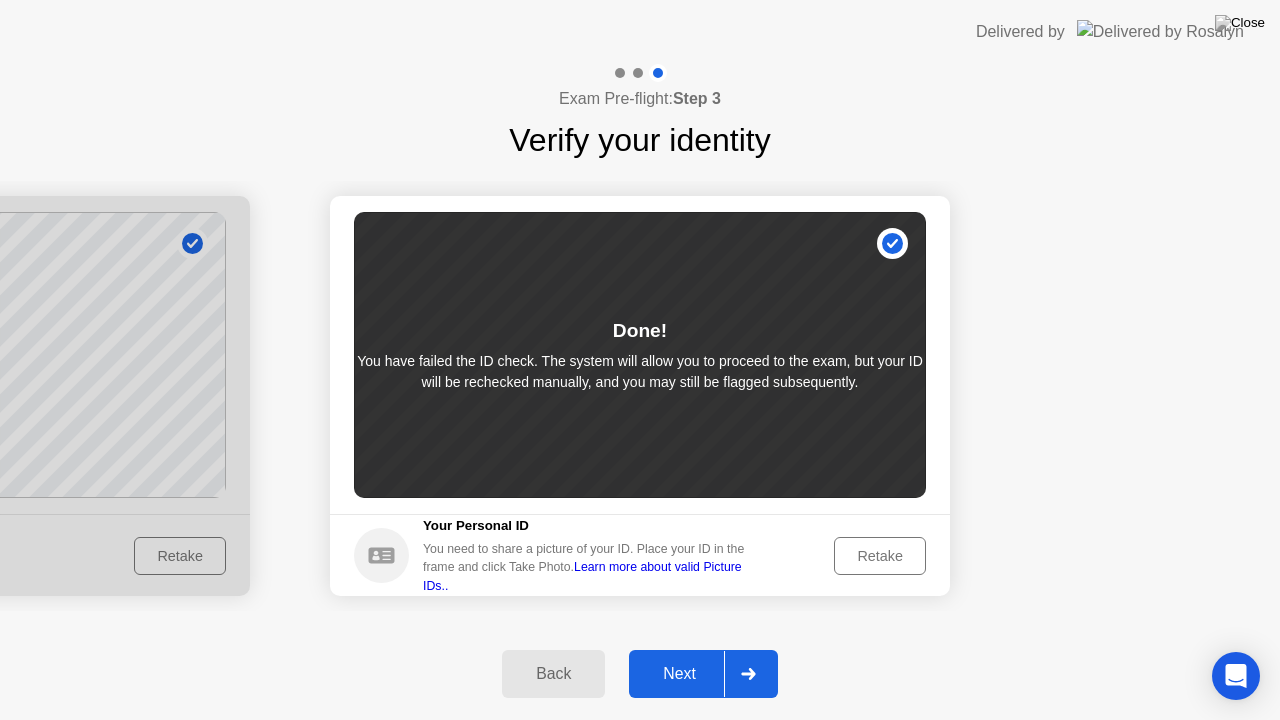 click on "Next" 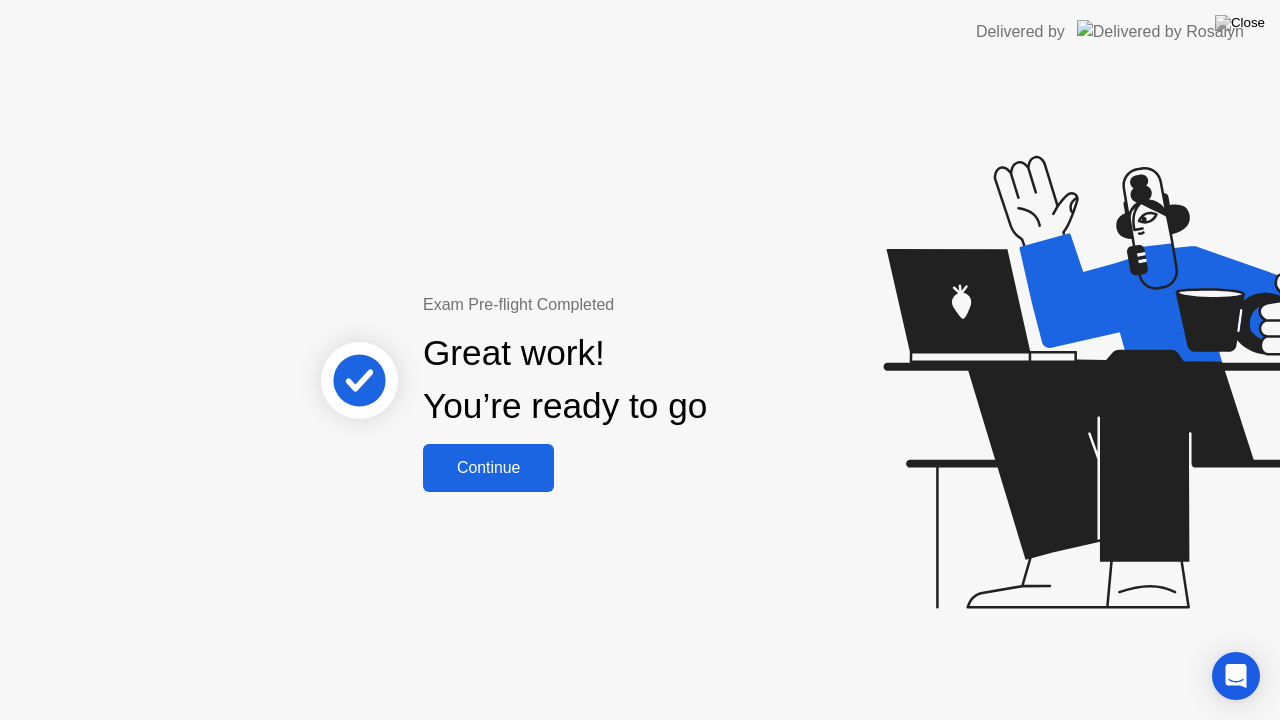 click on "Continue" 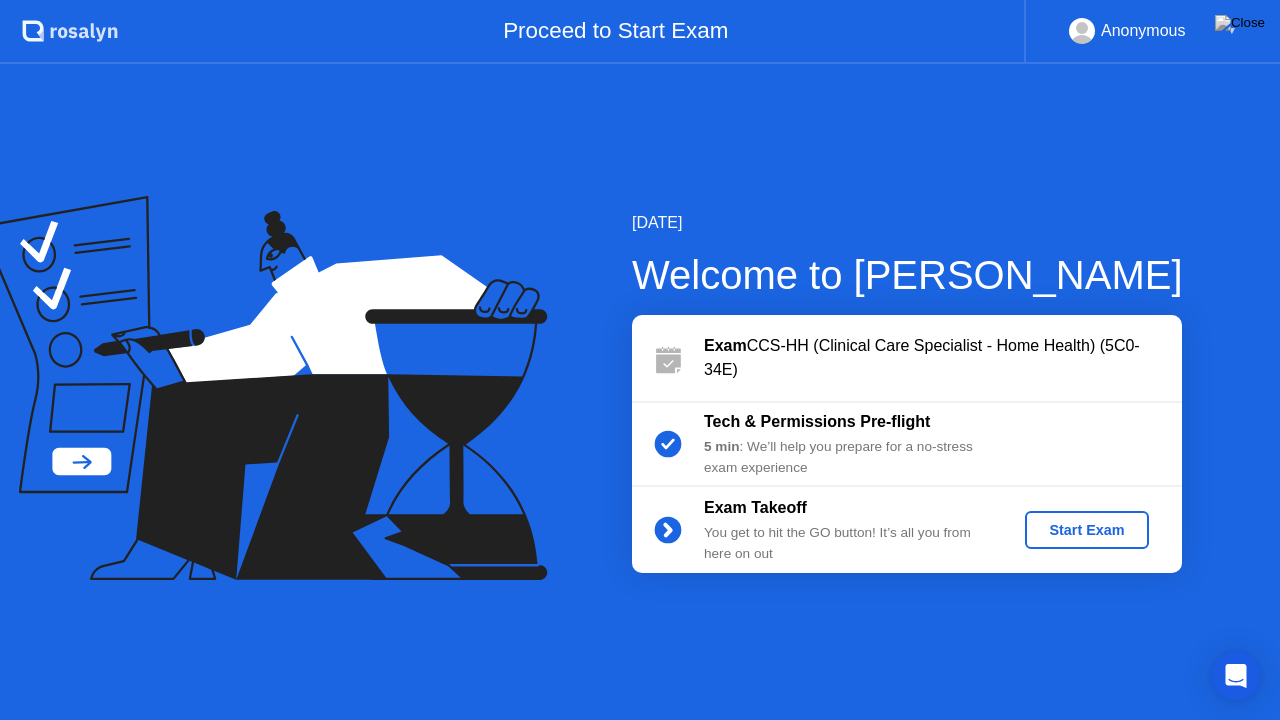 click on "Start Exam" 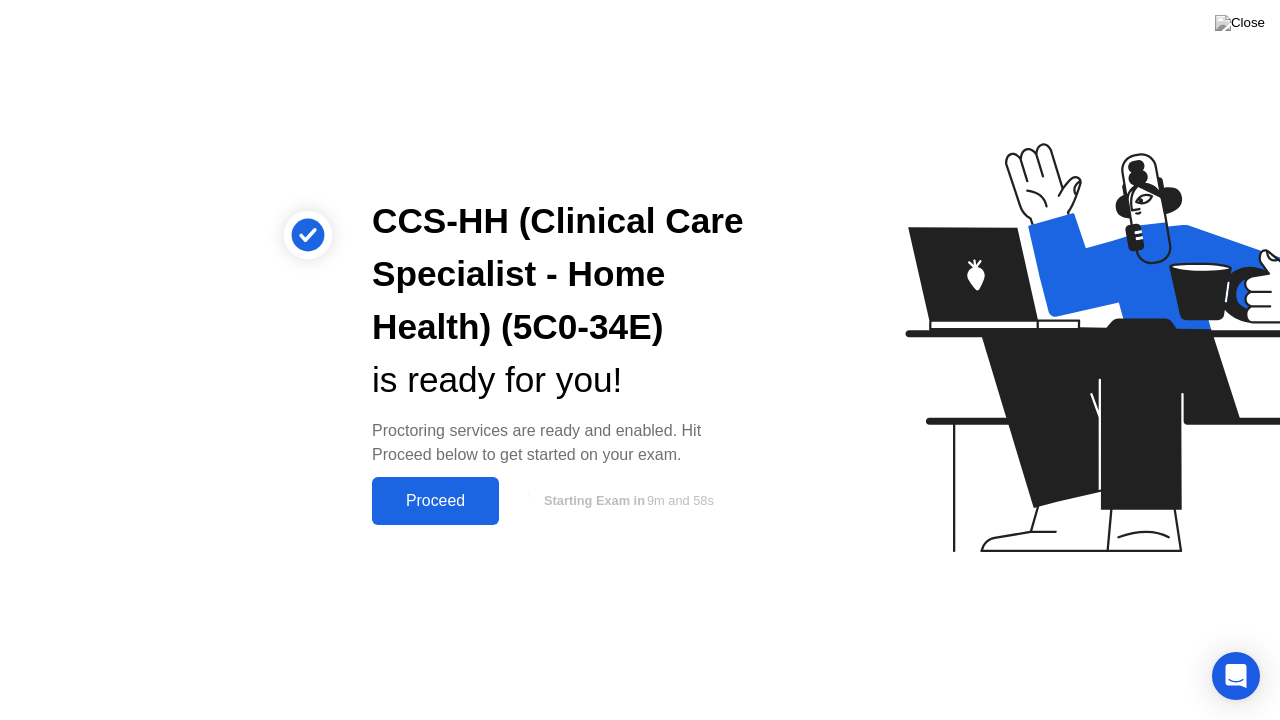 click on "Proceed" 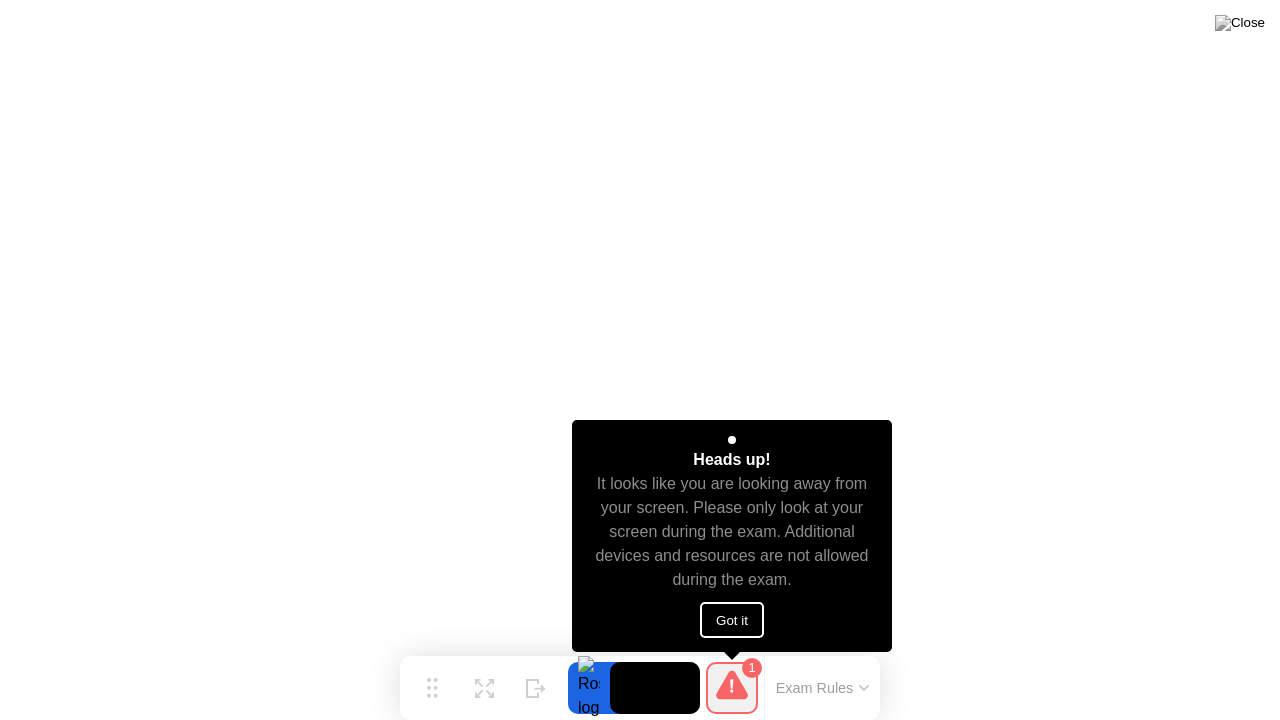 click on "Got it" 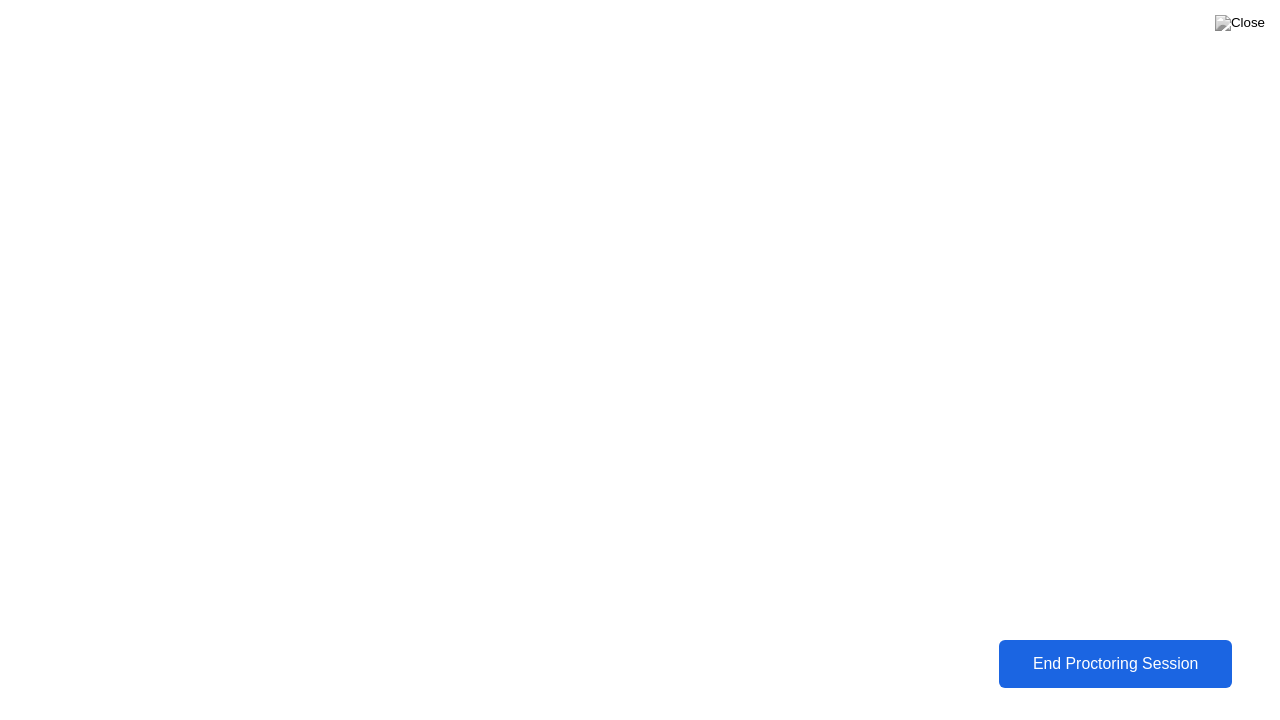 click on "End Proctoring Session" 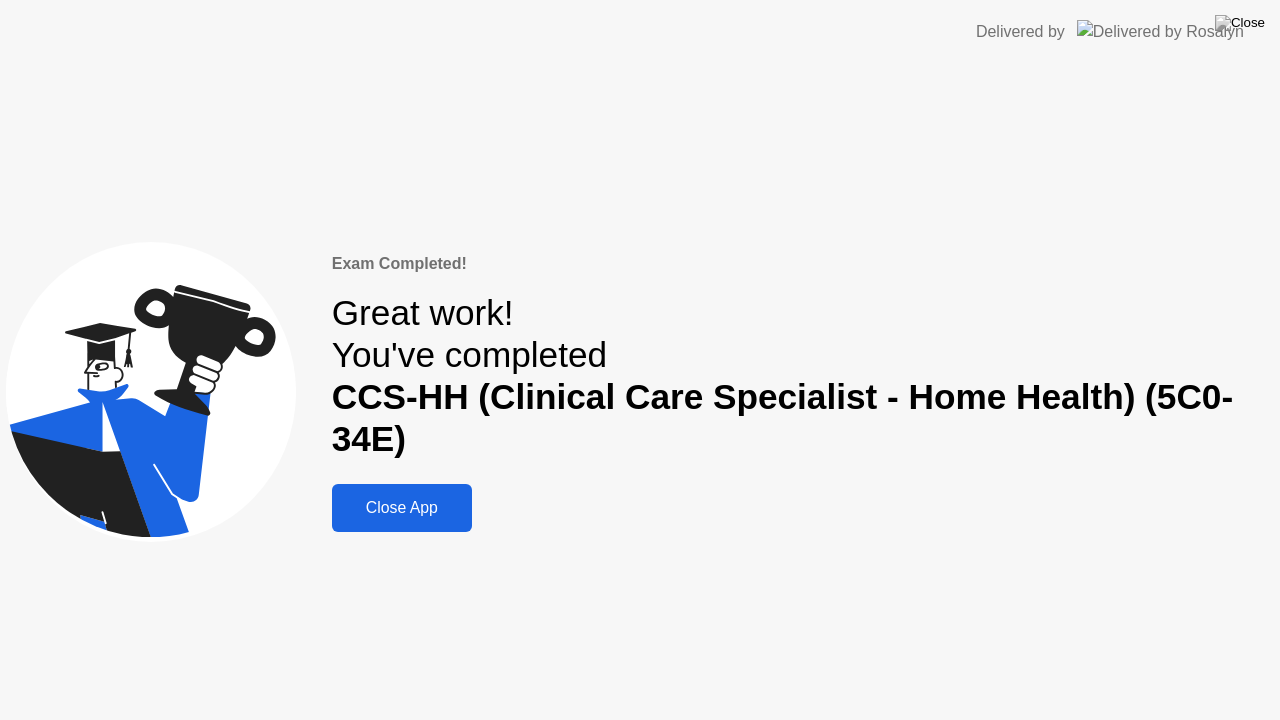 click on "Close App" 